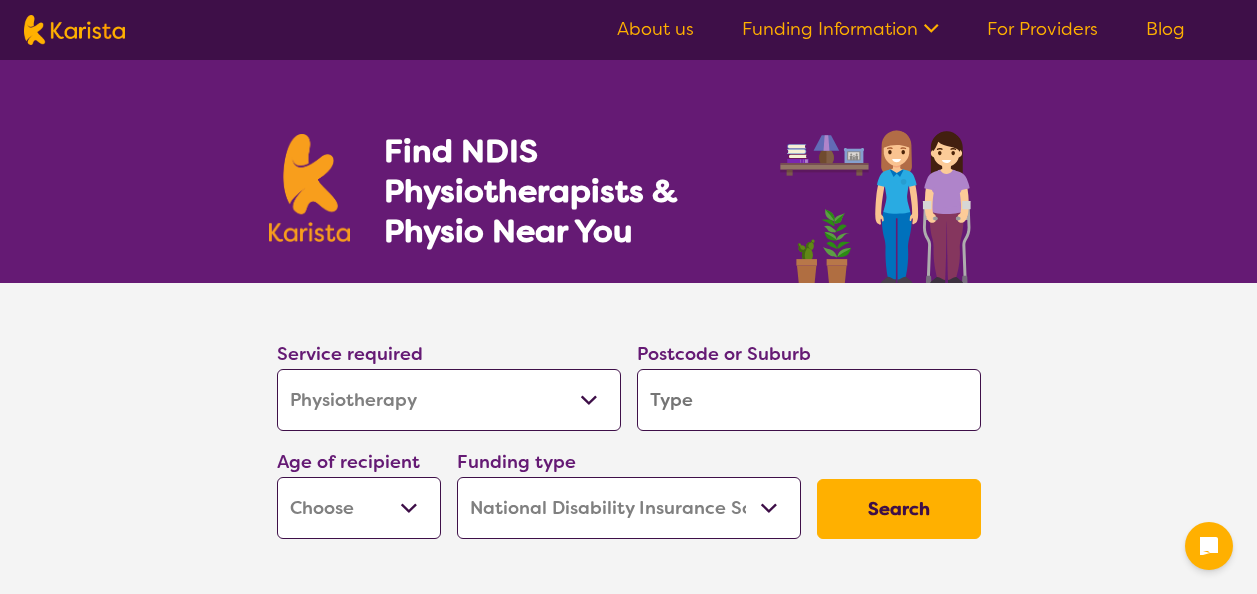 select on "Physiotherapy" 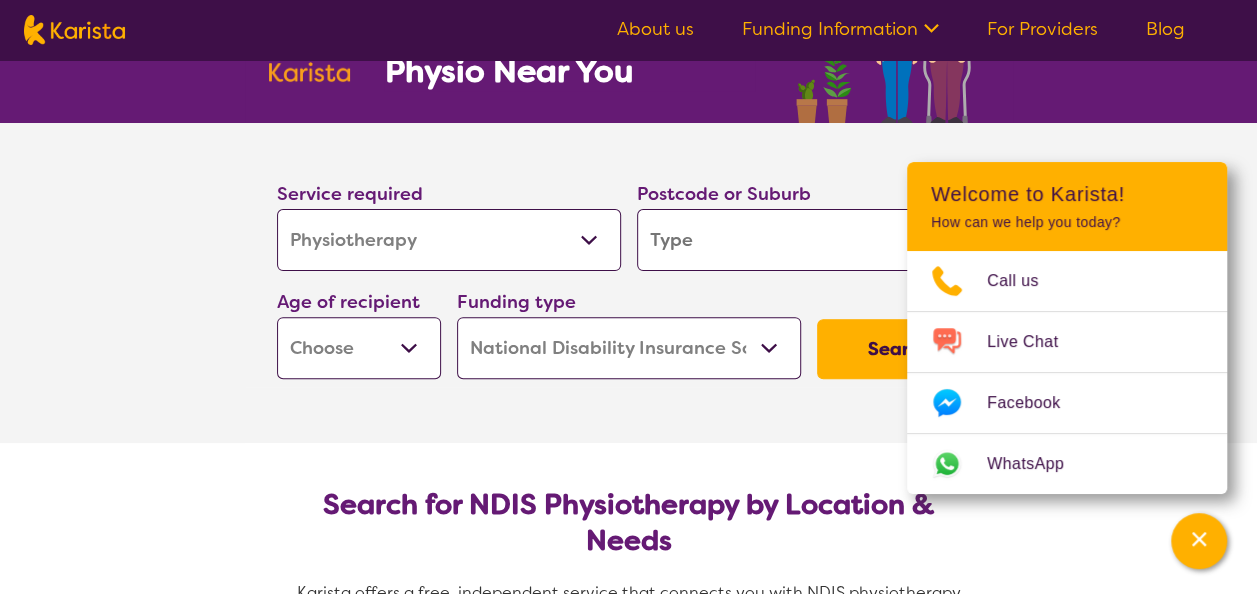 scroll, scrollTop: 200, scrollLeft: 0, axis: vertical 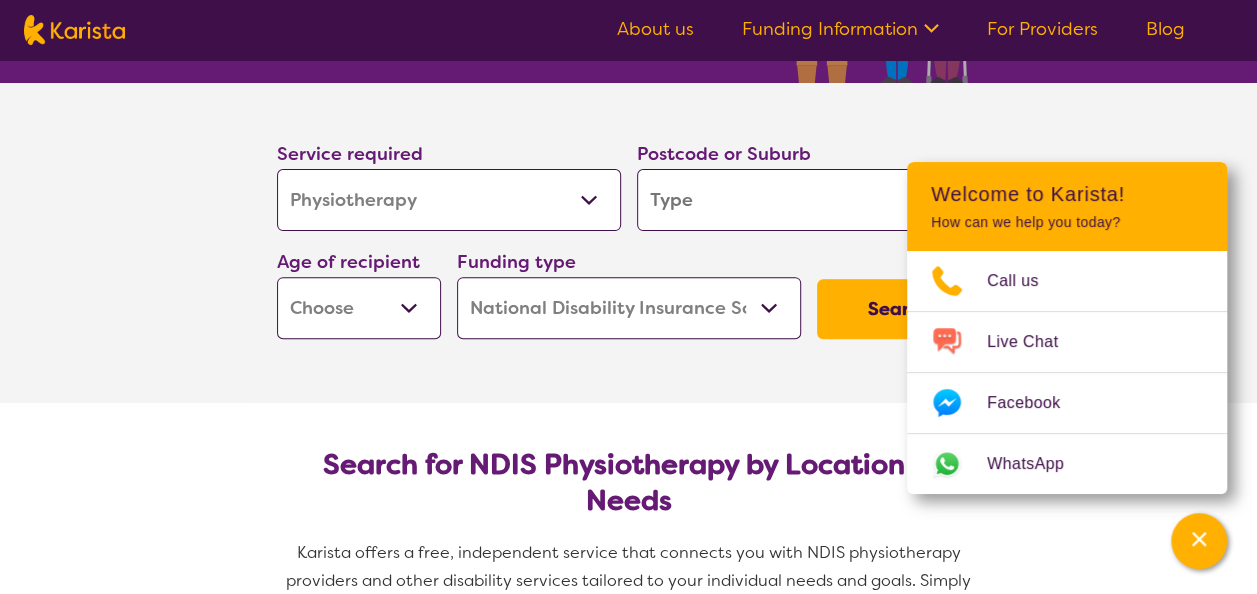 click at bounding box center [809, 200] 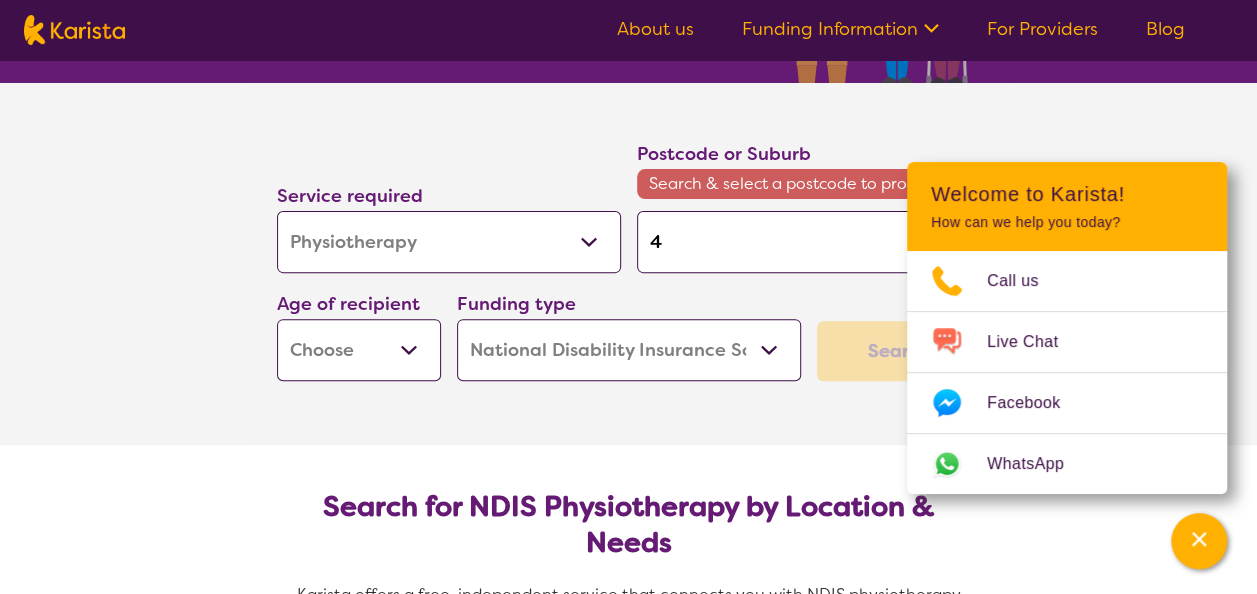 type on "41" 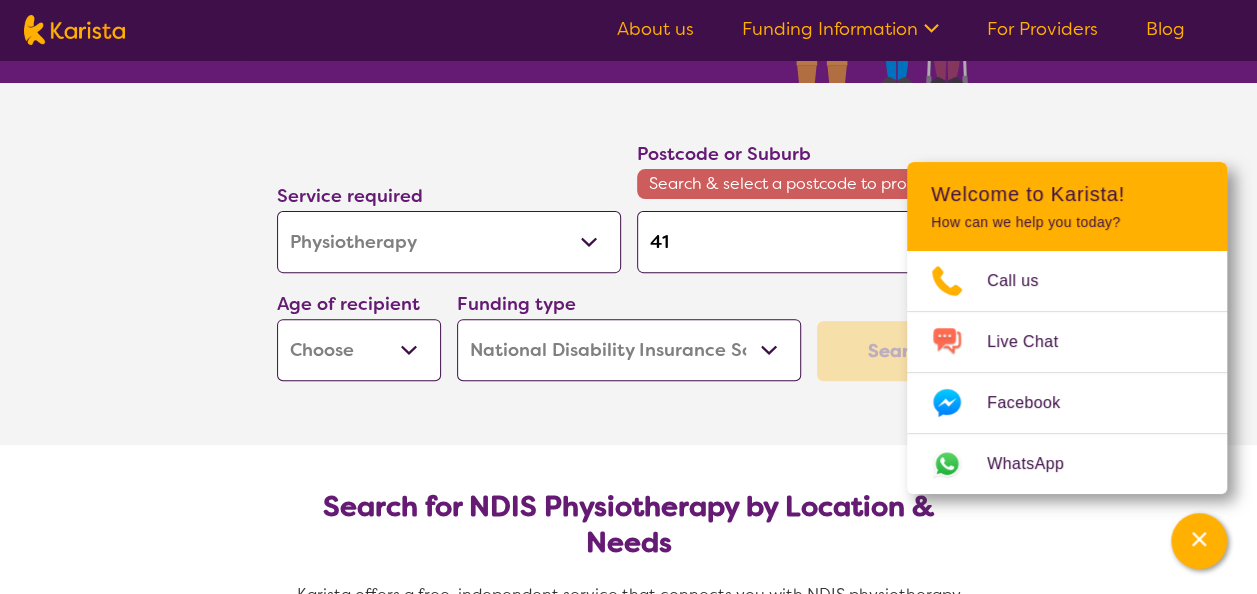 type on "41" 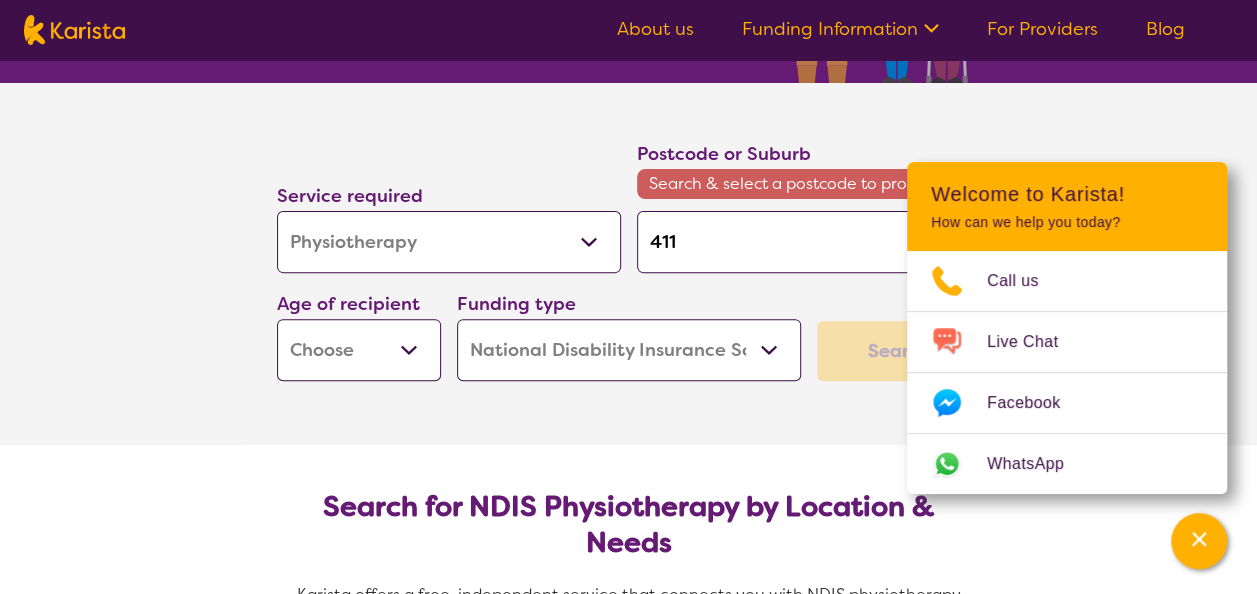 type on "[POSTAL_CODE]" 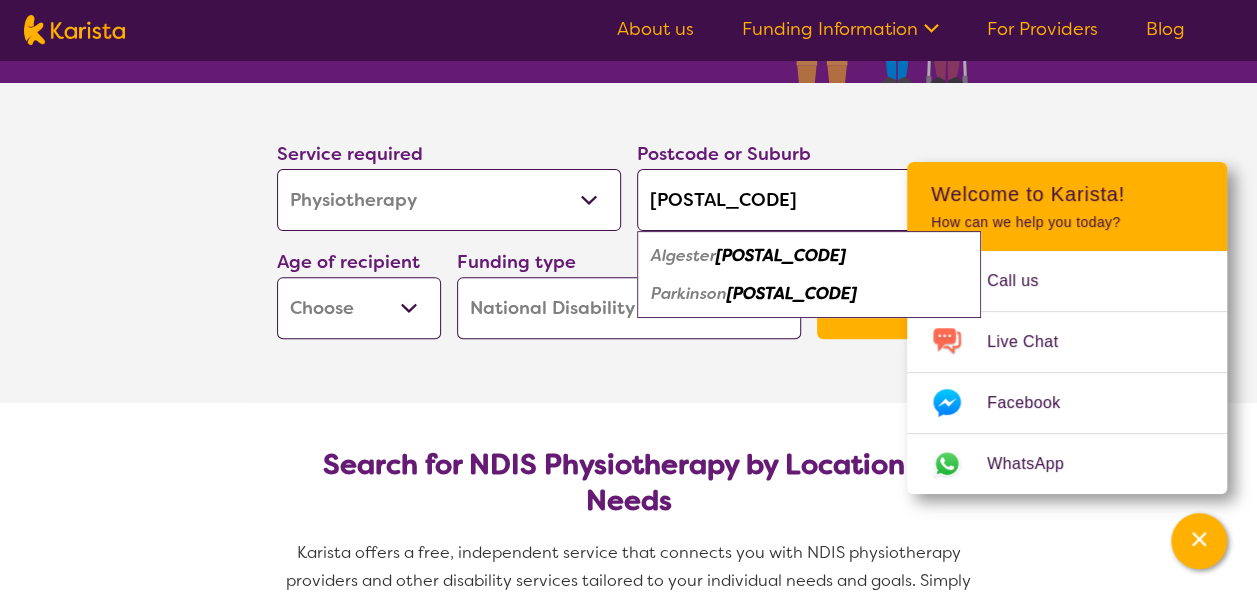 type on "[POSTAL_CODE]" 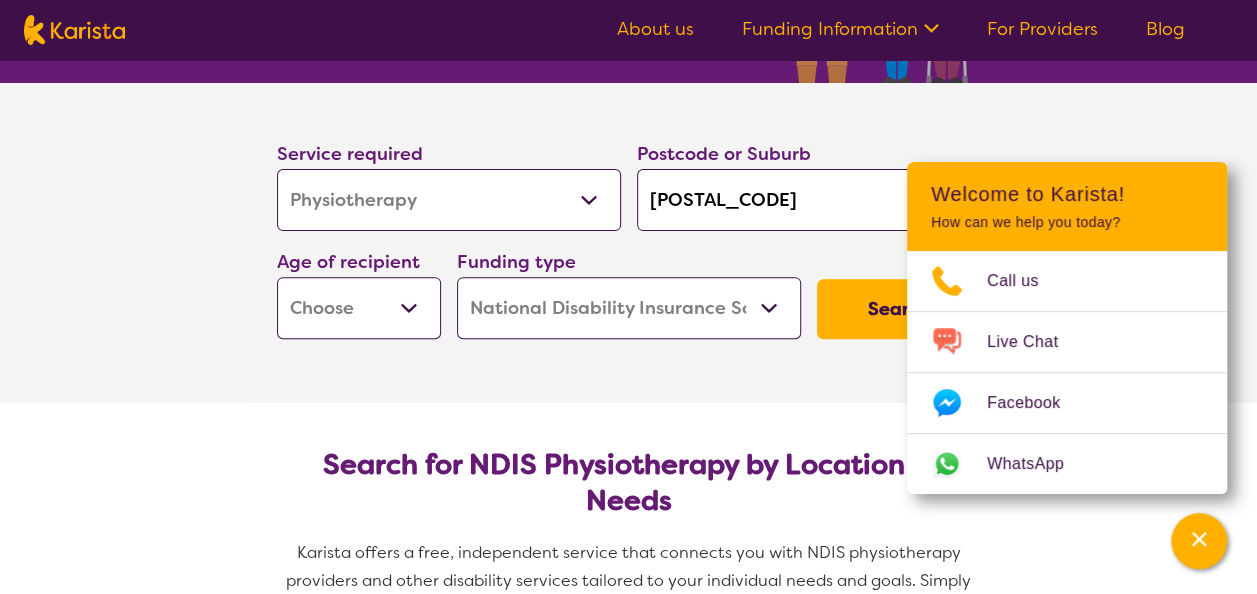drag, startPoint x: 754, startPoint y: 284, endPoint x: 430, endPoint y: 271, distance: 324.2607 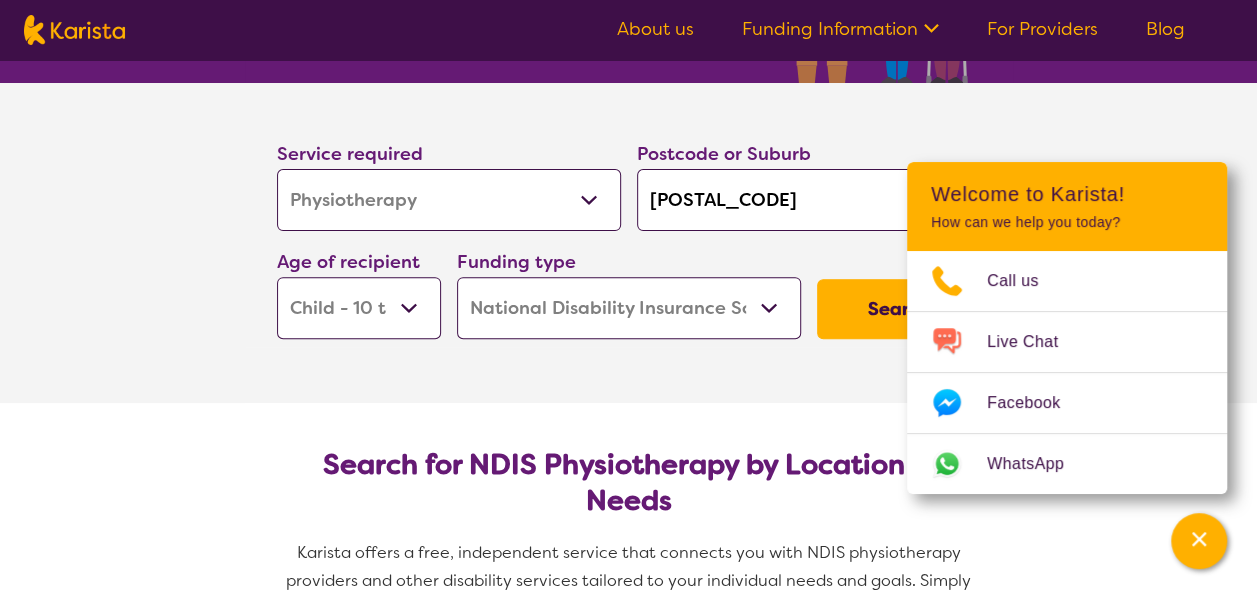 click on "Early Childhood - 0 to 9 Child - 10 to 11 Adolescent - 12 to 17 Adult - 18 to 64 Aged - 65+" at bounding box center [359, 308] 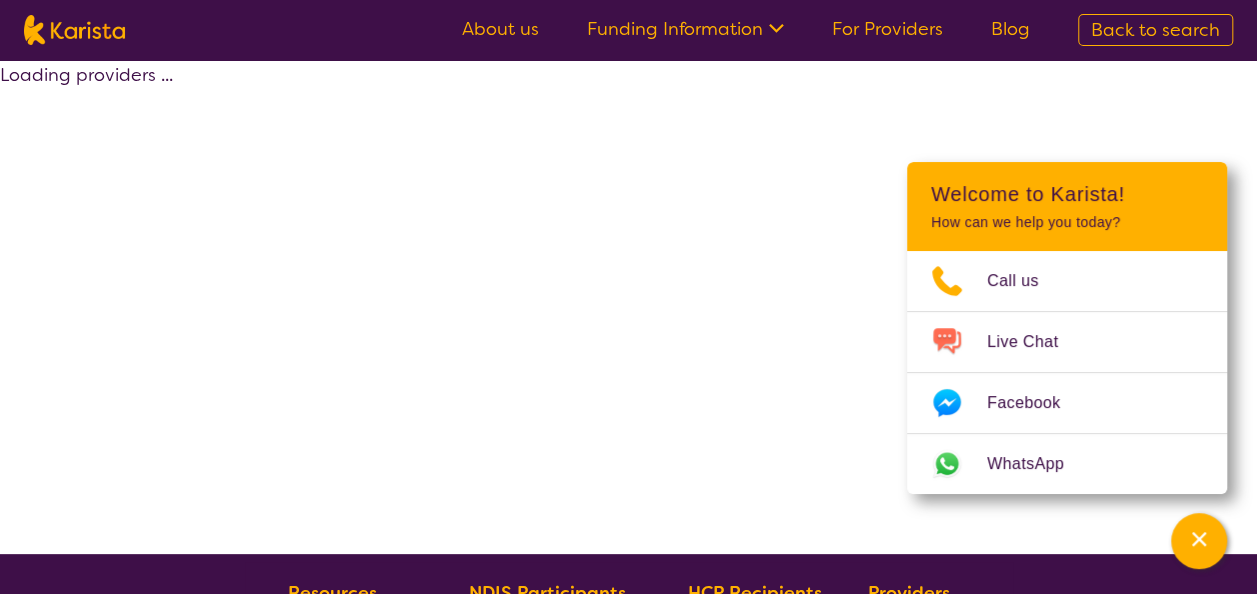 select on "by_score" 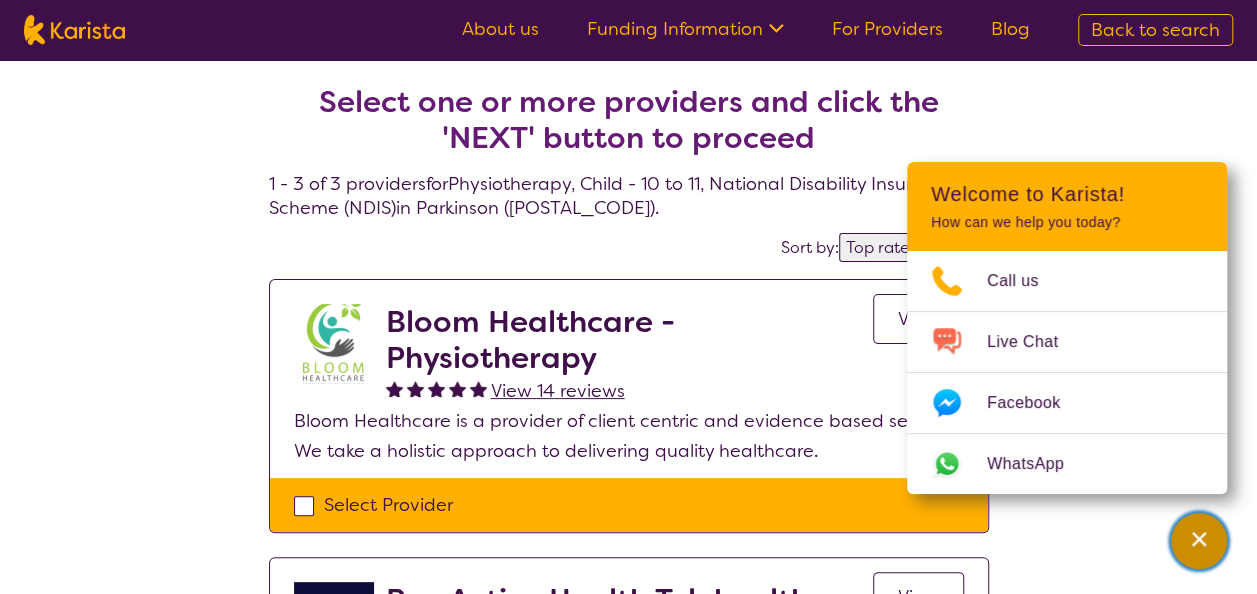 click 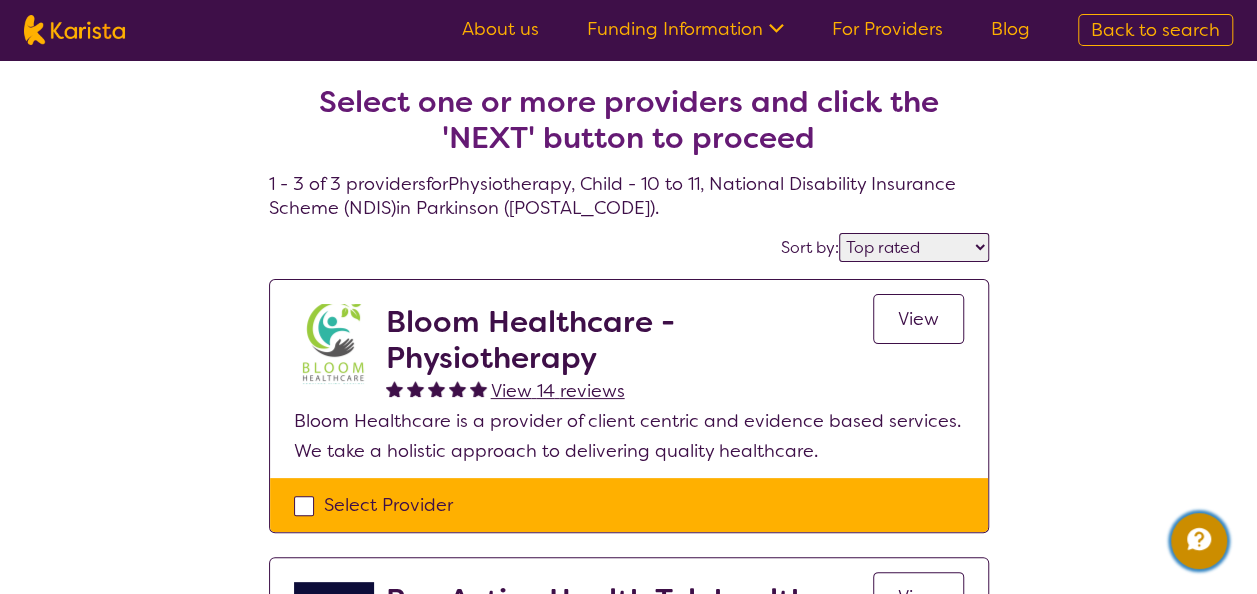type 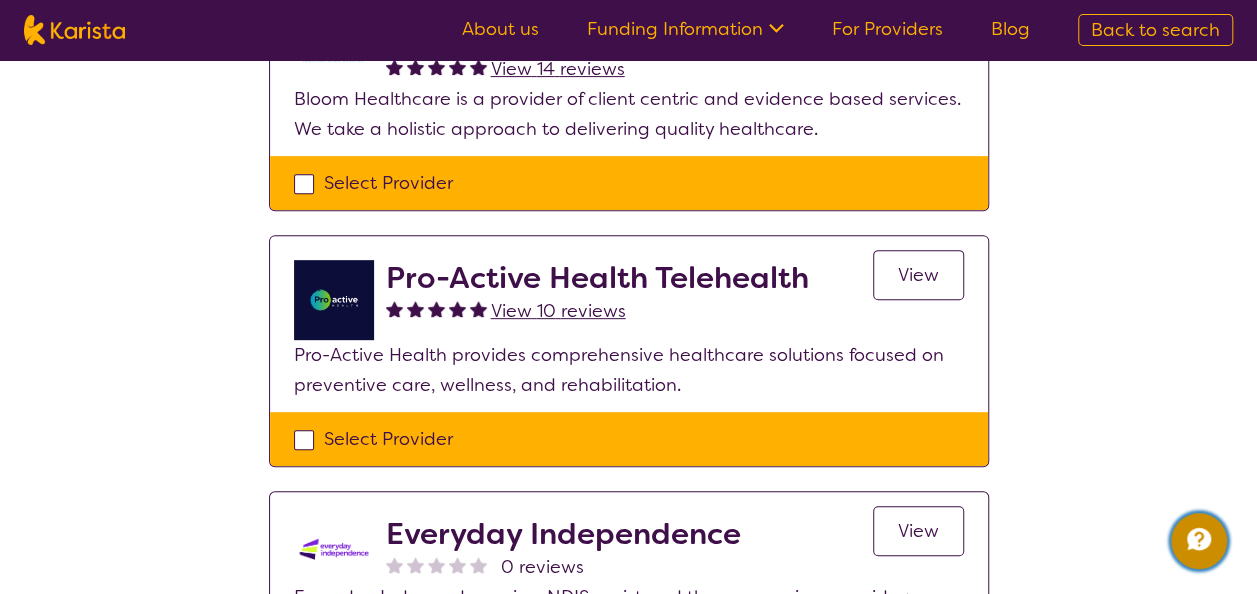 scroll, scrollTop: 320, scrollLeft: 0, axis: vertical 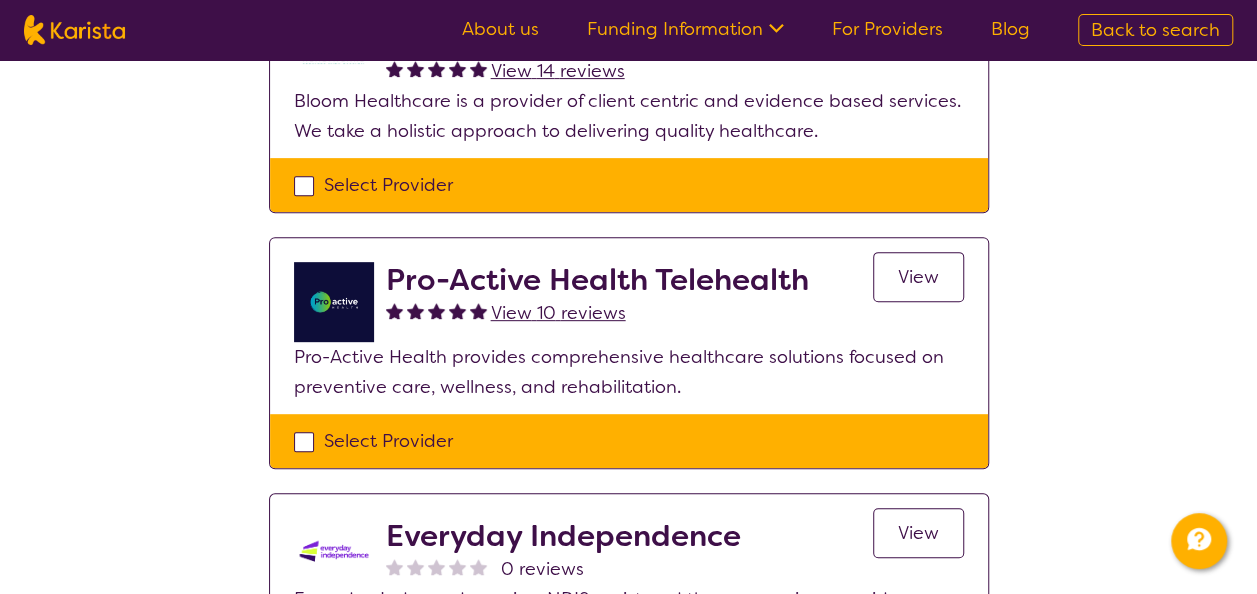 click on "Select Provider" at bounding box center [629, 441] 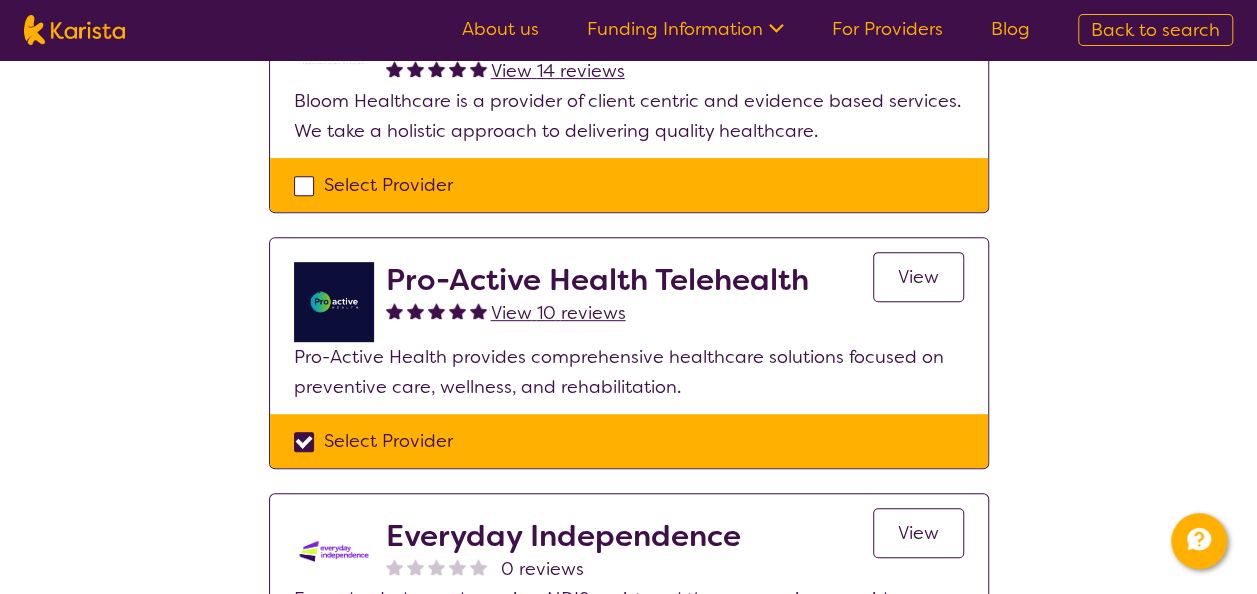 checkbox on "true" 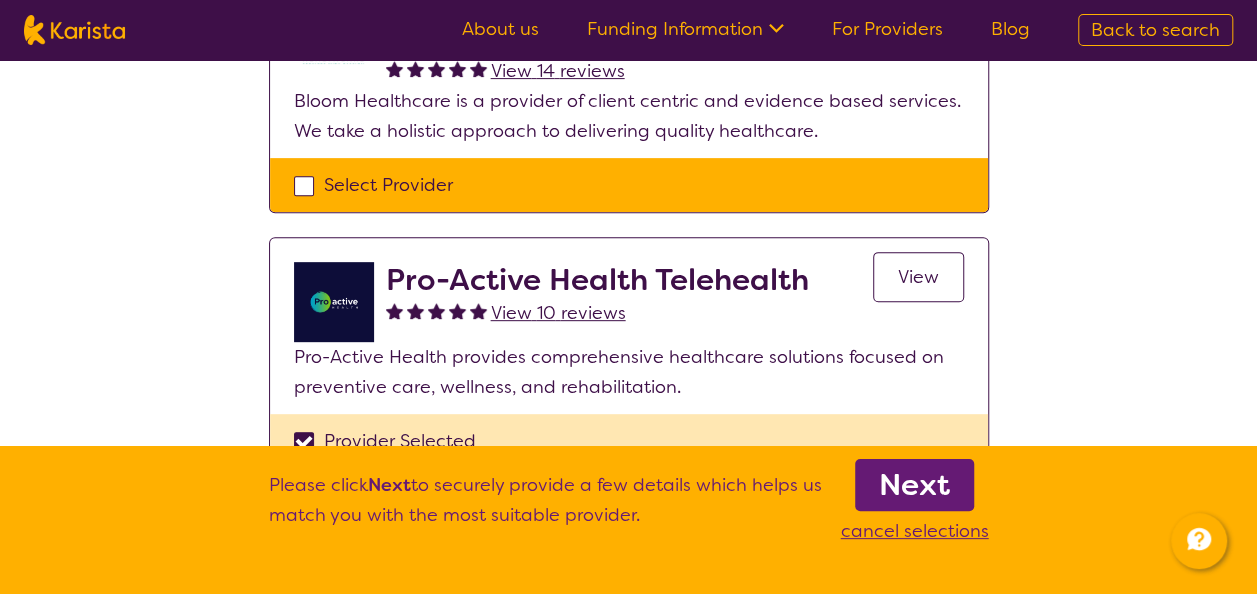 click on "Next" at bounding box center [914, 485] 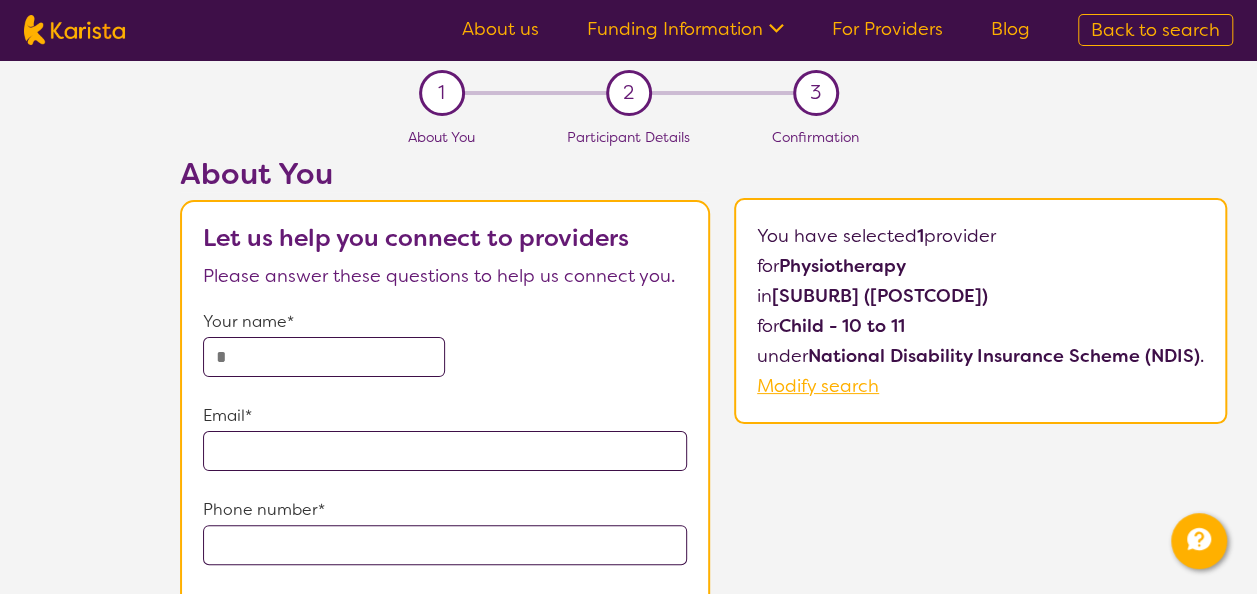 click at bounding box center (324, 357) 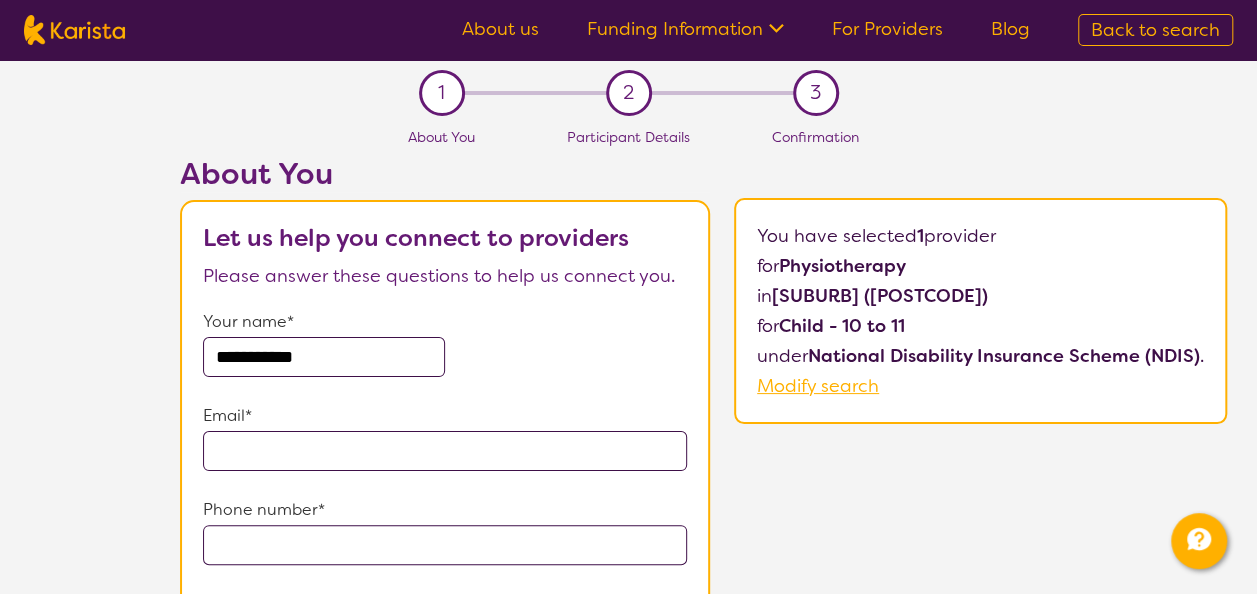 click at bounding box center [445, 451] 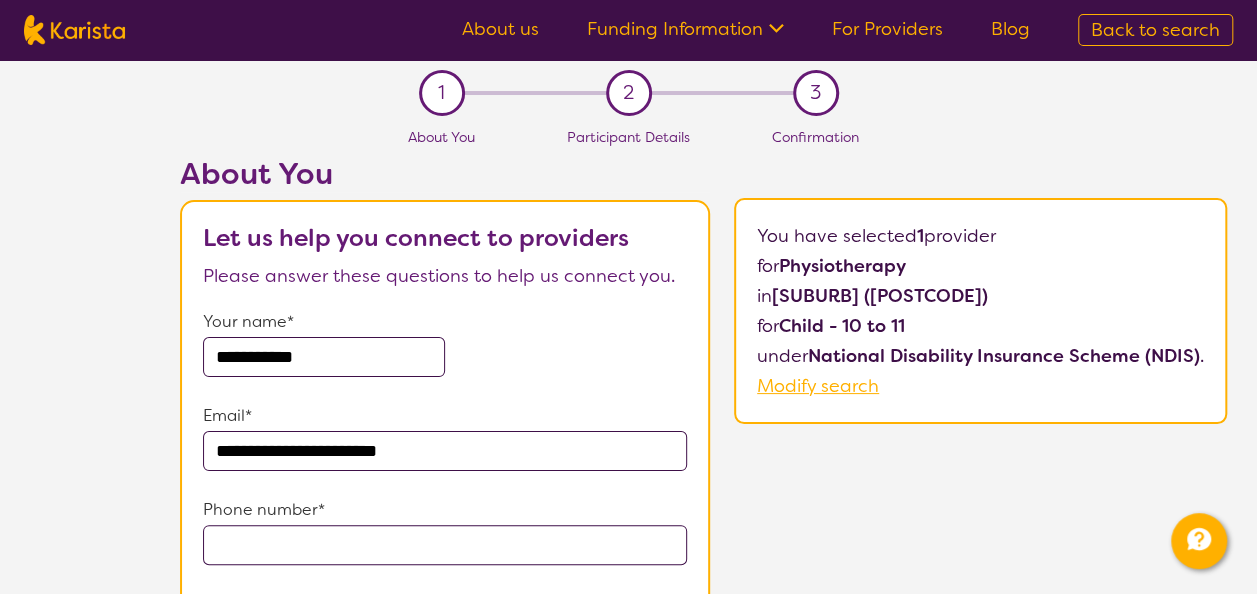 click at bounding box center (445, 545) 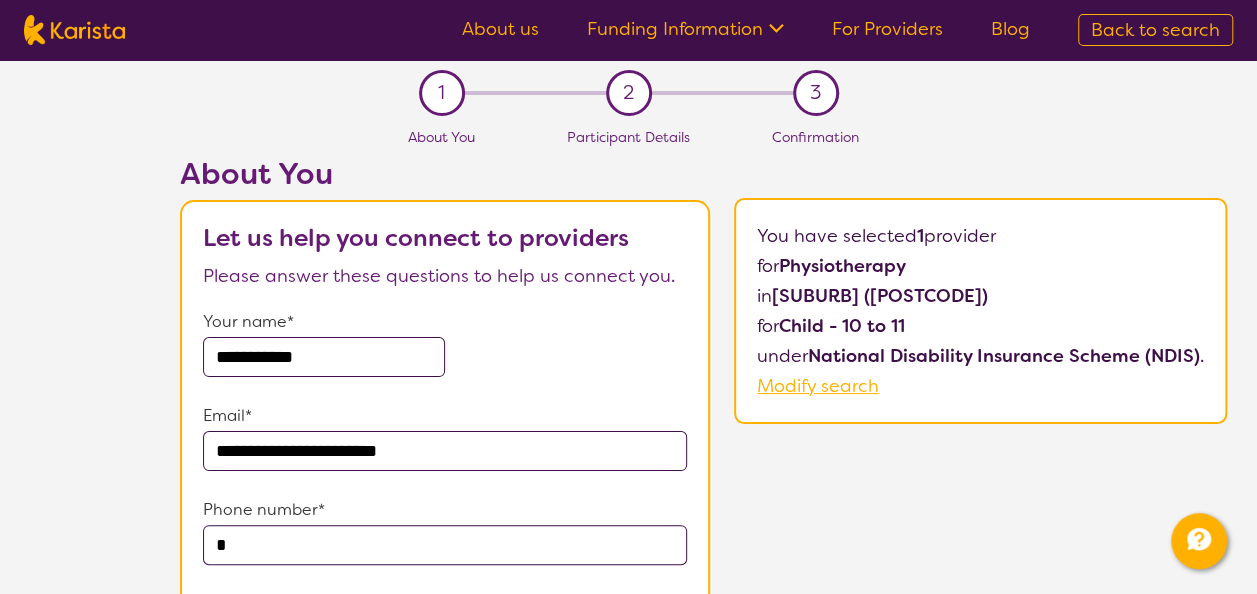 scroll, scrollTop: 4, scrollLeft: 0, axis: vertical 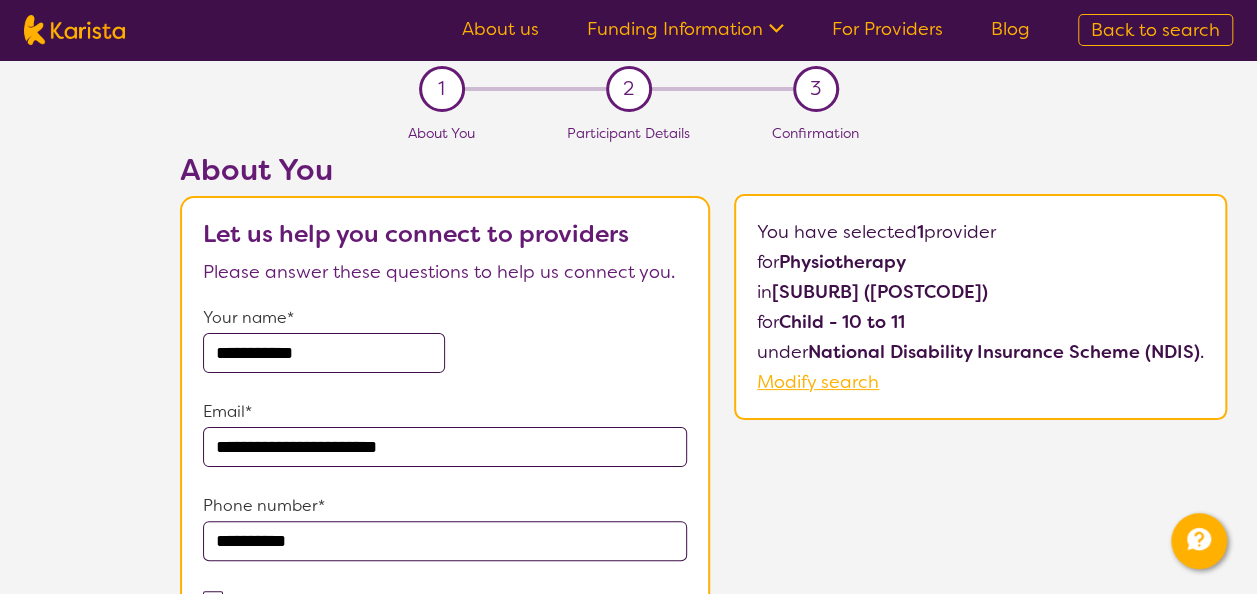 type on "**********" 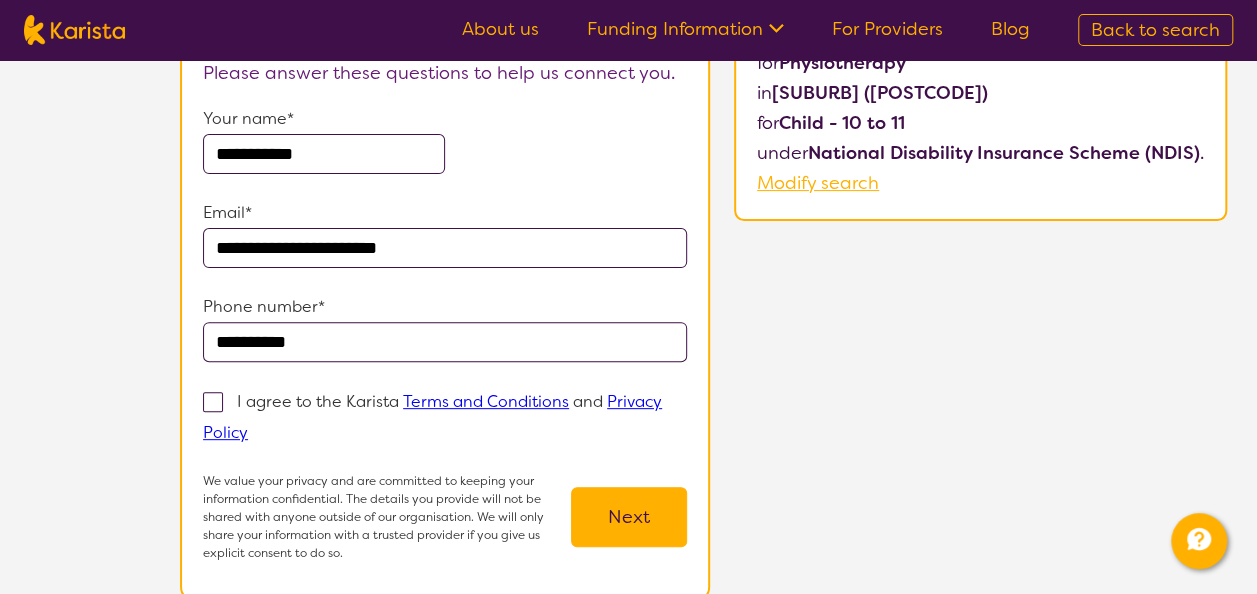 scroll, scrollTop: 204, scrollLeft: 0, axis: vertical 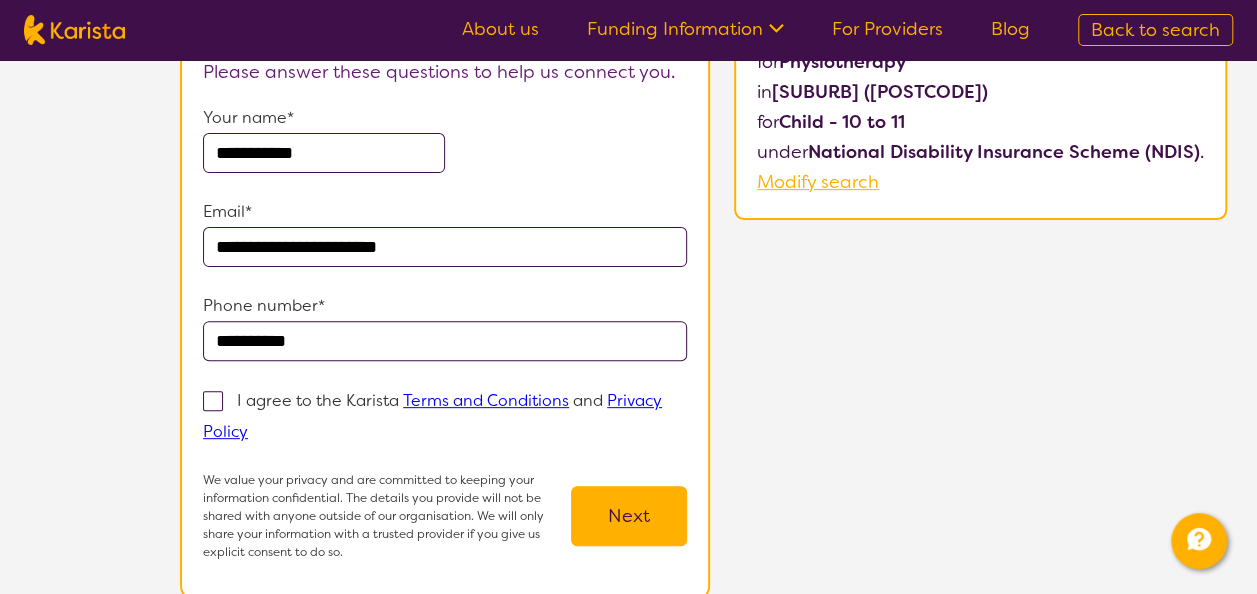 click at bounding box center (213, 401) 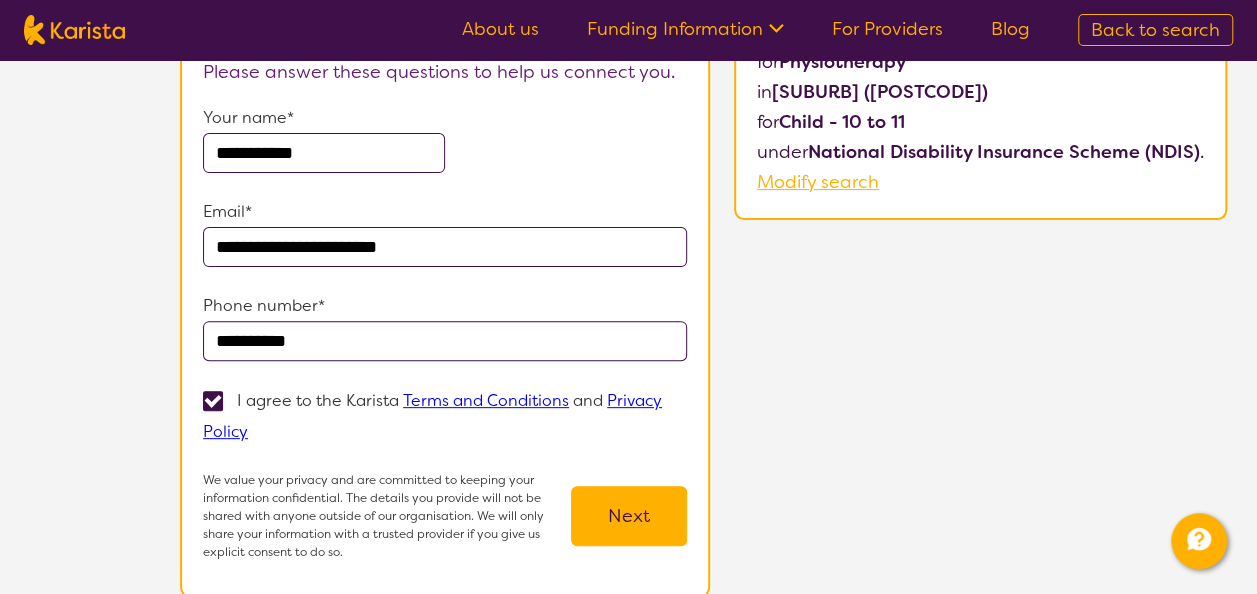 click on "Next" at bounding box center (629, 516) 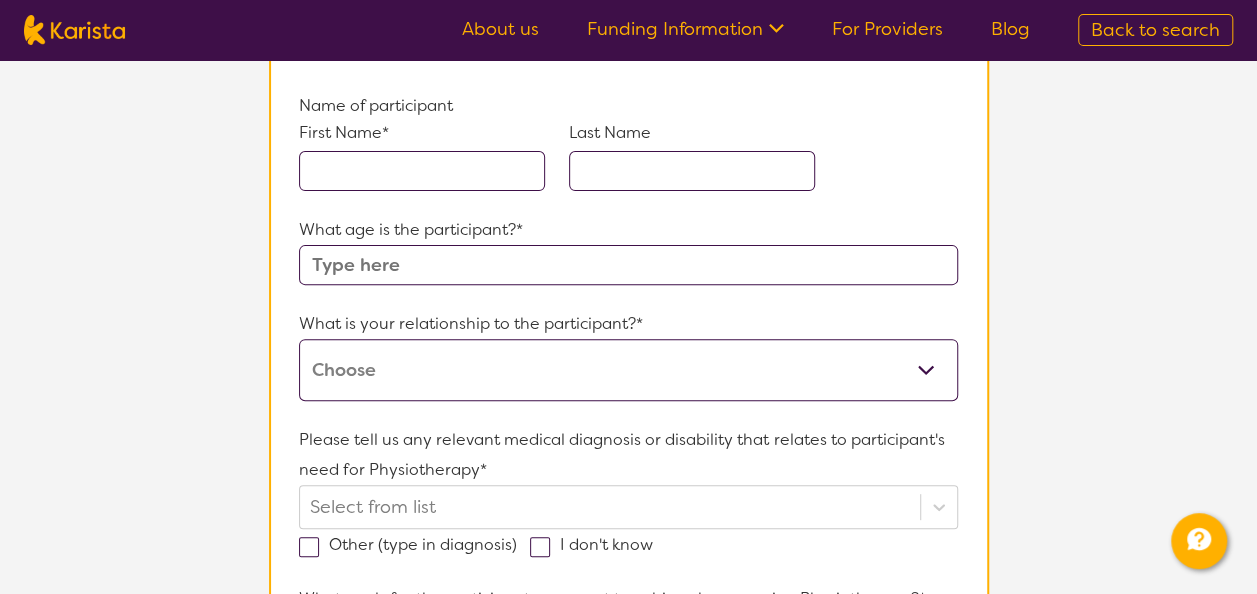 scroll, scrollTop: 0, scrollLeft: 0, axis: both 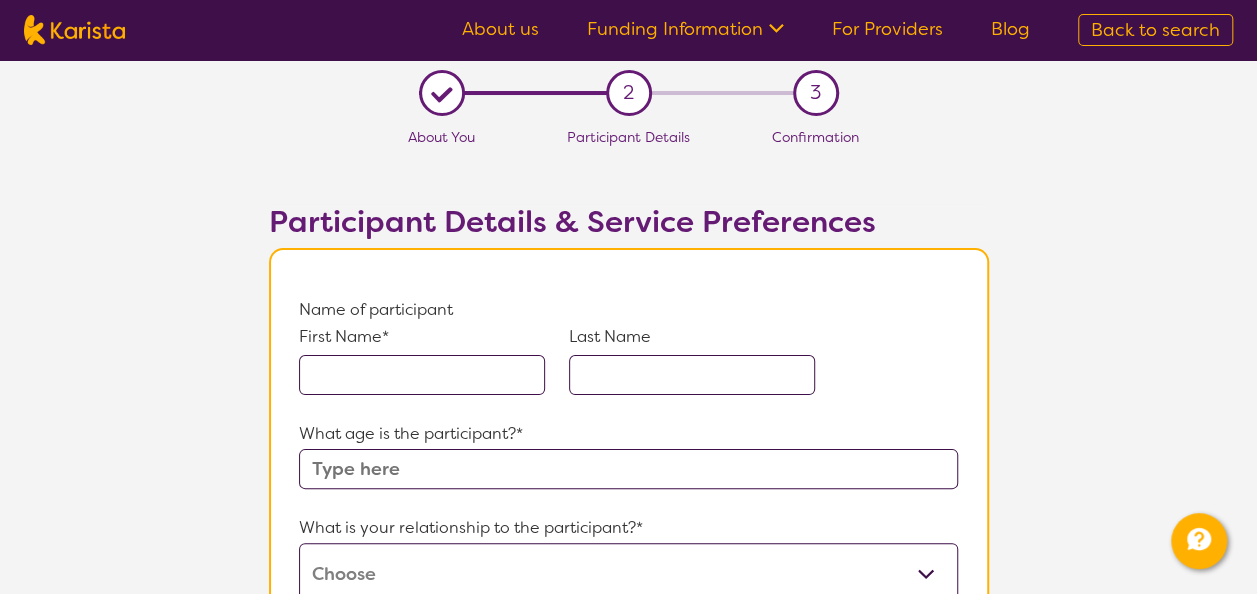 click at bounding box center [422, 375] 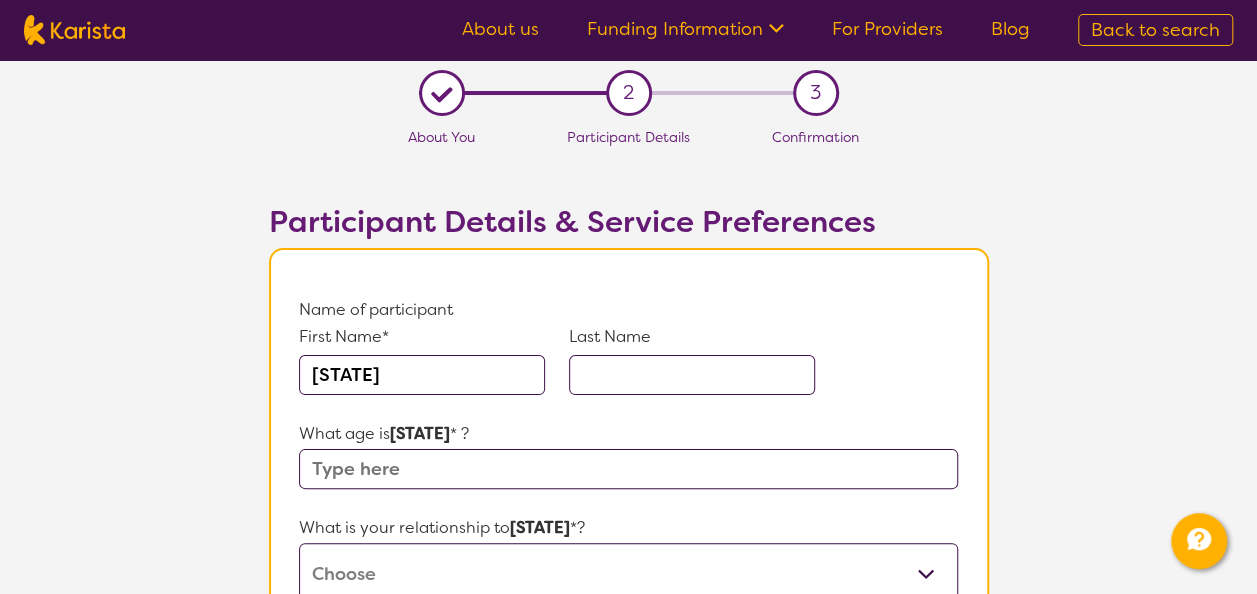 type on "[STATE]" 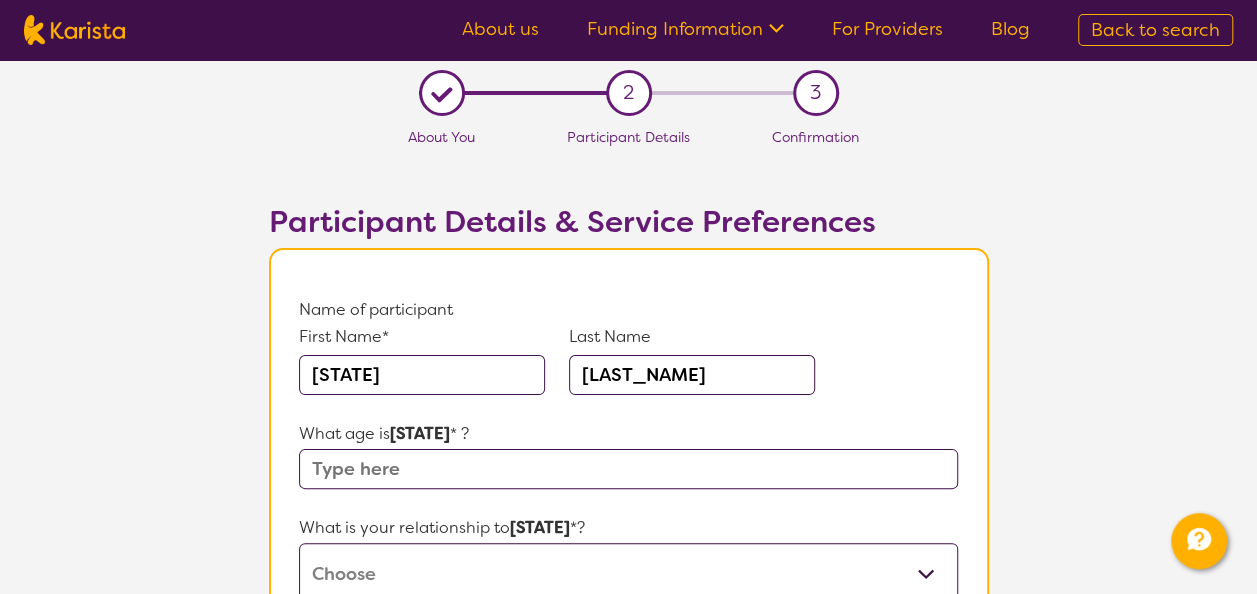 type on "[LAST_NAME]" 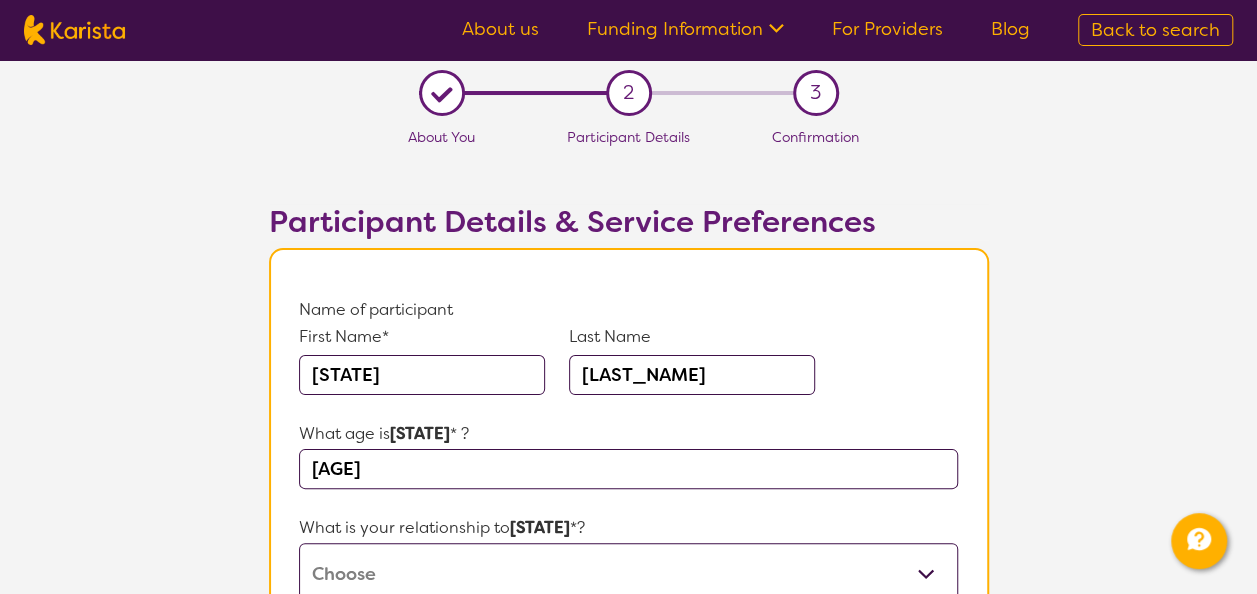 type on "[AGE]" 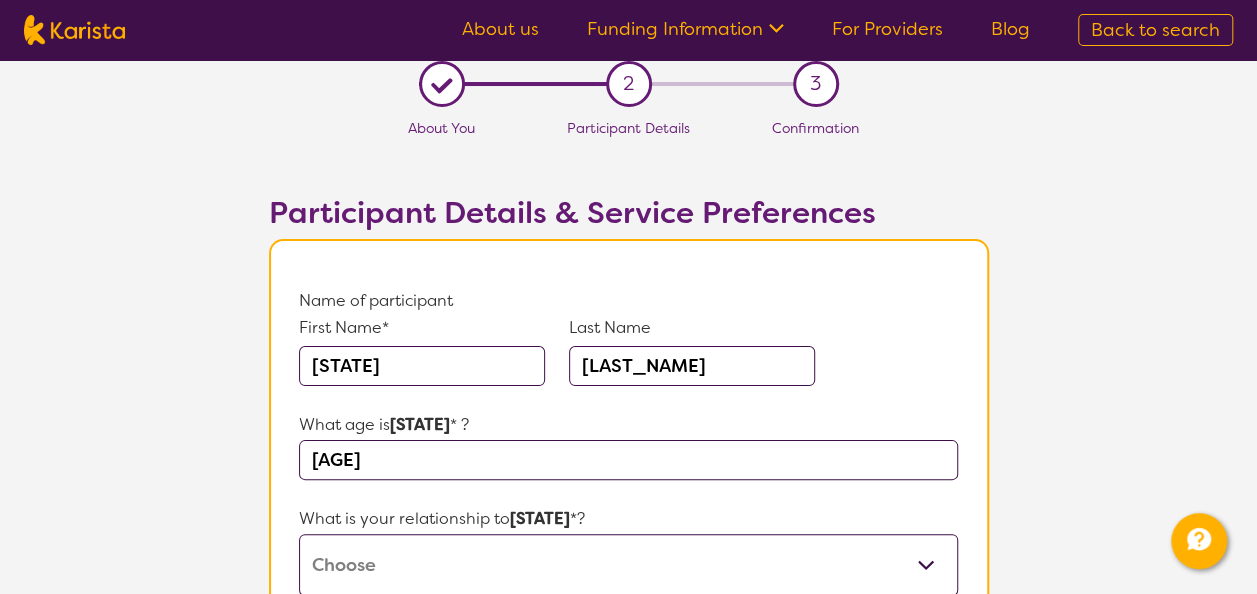 click on "This request is for myself I am their parent I am their child I am their spouse/partner I am their carer I am their Support Coordinator I am their Local Area Coordinator I am their Child Safety Officer I am their Aged Care Case Worker Other" at bounding box center (628, 565) 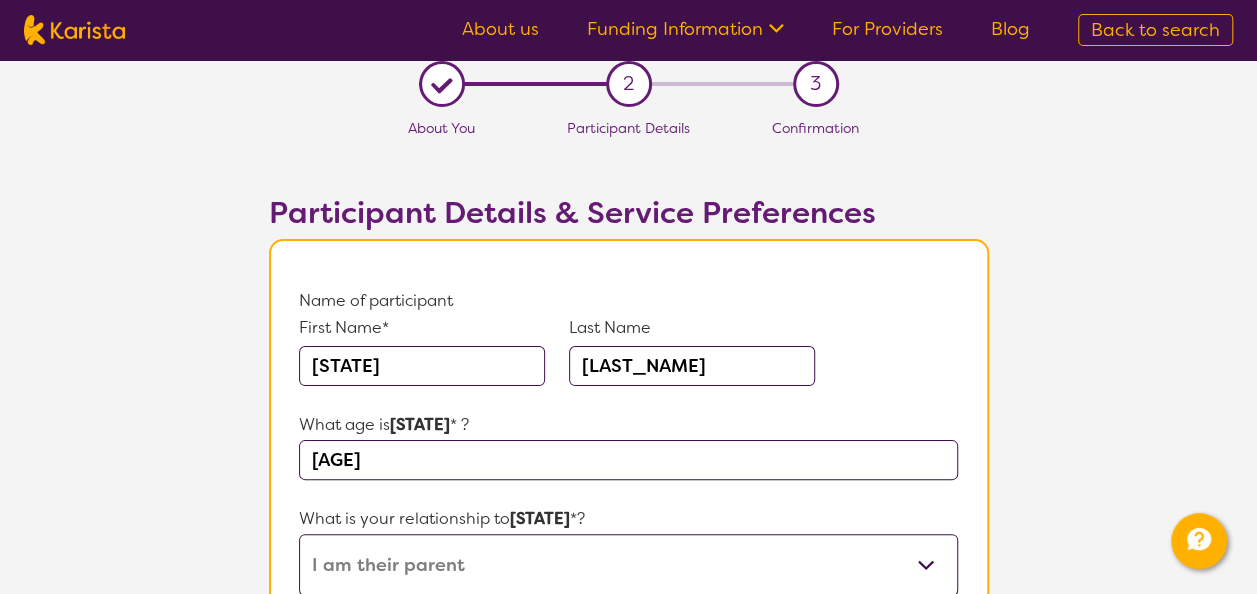 click on "This request is for myself I am their parent I am their child I am their spouse/partner I am their carer I am their Support Coordinator I am their Local Area Coordinator I am their Child Safety Officer I am their Aged Care Case Worker Other" at bounding box center [628, 565] 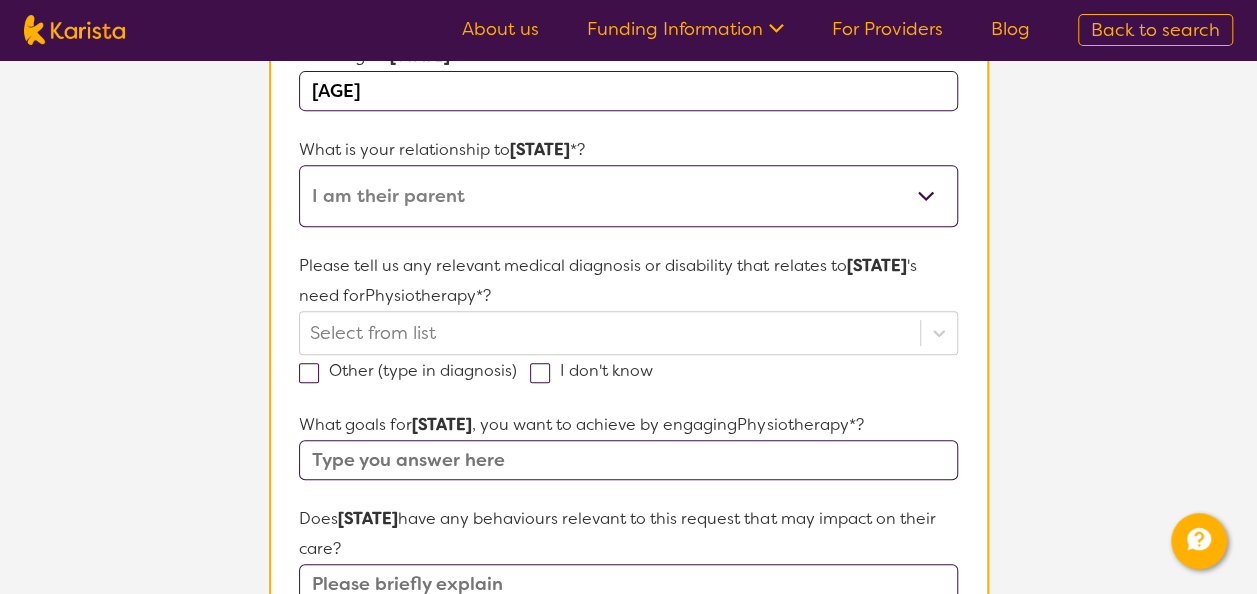 scroll, scrollTop: 409, scrollLeft: 0, axis: vertical 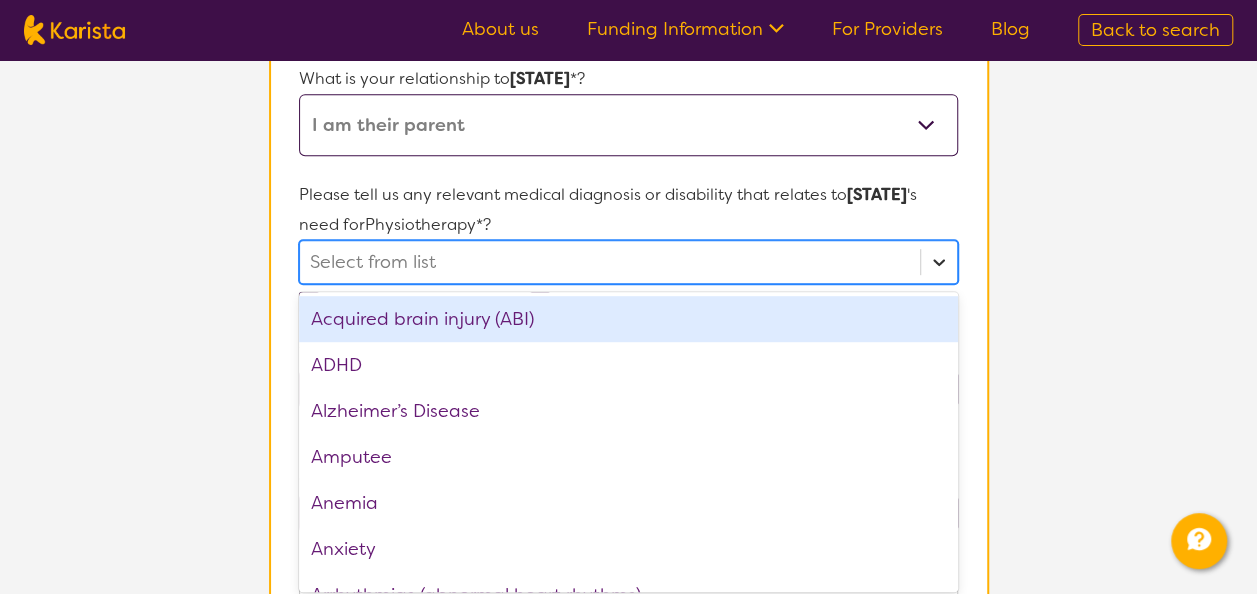 click on "option Acquired brain injury (ABI) focused, 1 of 75. 75 results available. Use Up and Down to choose options, press Enter to select the currently focused option, press Escape to exit the menu, press Tab to select the option and exit the menu. Select from list Acquired brain injury (ABI) ADHD Alzheimer’s Disease Amputee Anemia Anxiety Arrhythmias (abnormal heart rhythms) Arthritis ASD Asthma Autism Spectrum Disorder Bipolar disorder Bowel issues Brain Injury Cancer Cataracts Cerebral Palsy Chronic kidney disease Chronic obstructive pulmonary disease (COPD) Chronic pain conditions (e.g., fibromyalgia, neuropathy) Congenital conditions Deep vein thrombosis (DVT) Dementia Developmental delay Diabetes Down syndrome Dyslexia Dysphagia Eating disorder Endocrine disorders (e.g., adrenal insufficiency) Epilepsy Falls and fall-related injuries Gastrointestinal disorders (e.g., GERD, diverticulosis) Glaucoma Hearing loss Heart Disease Hypertension (high blood pressure) Hypothyroidism Intellectual Disability None PTSD" at bounding box center [628, 262] 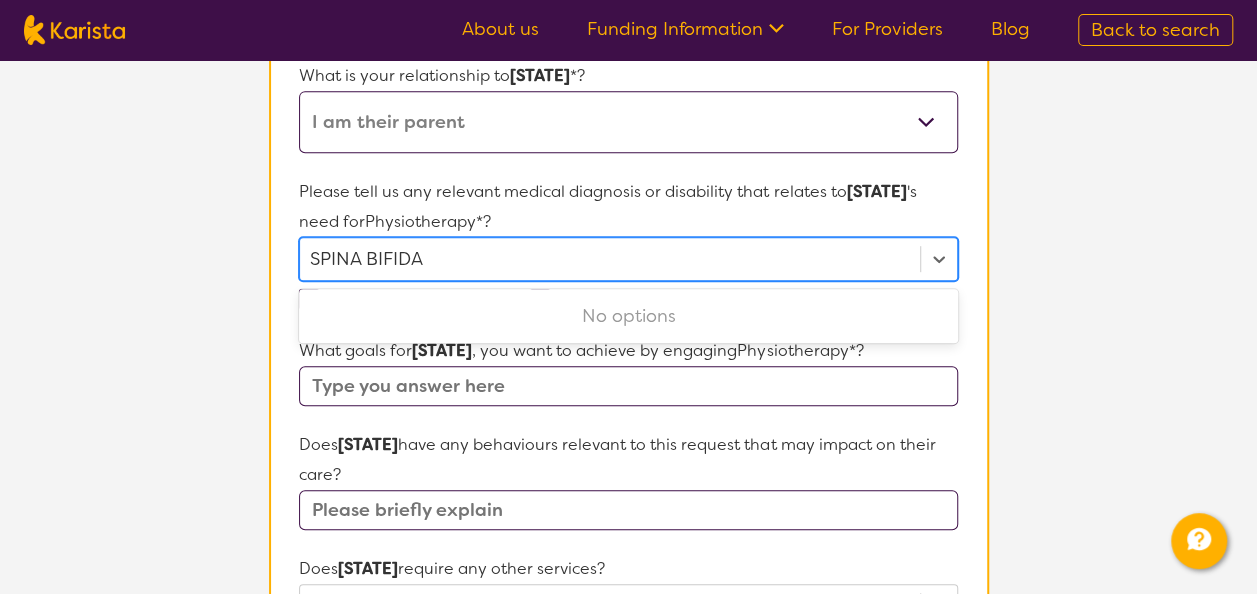 type on "SPINA BIFIDA" 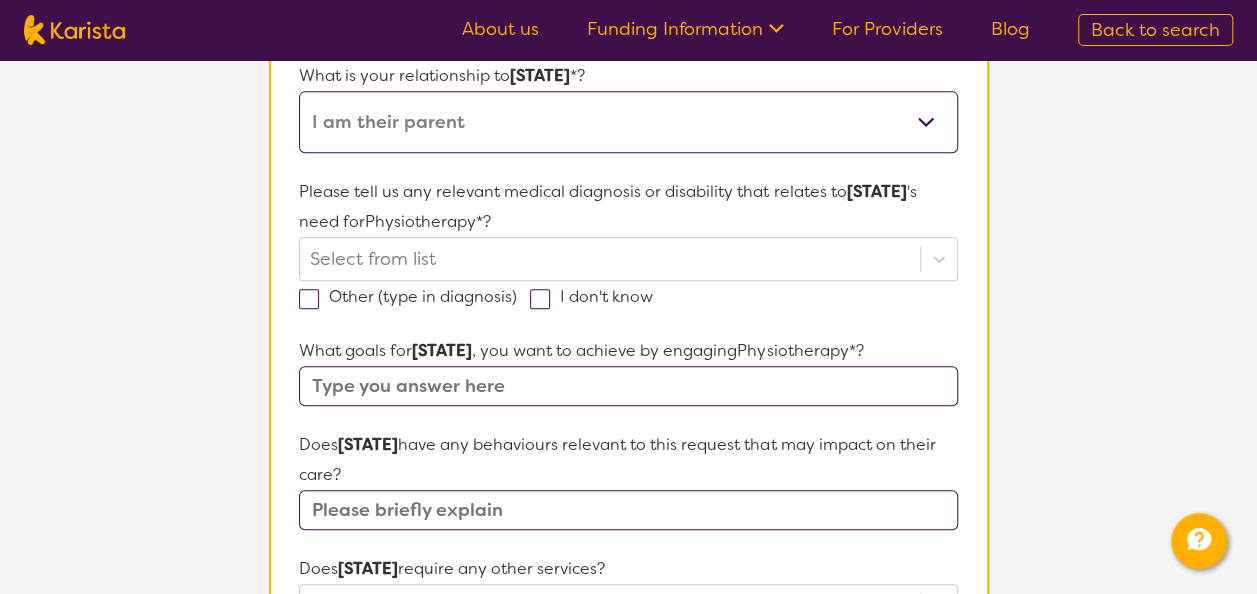 click on "L About You 2 Participant Details 3 Confirmation Participant Details & Service Preferences Name of participant First Name* [NAME] Last Name [LAST_NAME] What age is  [NAME] * ? 10 YEARS OLD What is your relationship to  [NAME] *? This request is for myself I am their parent I am their child I am their spouse/partner I am their carer I am their Support Coordinator I am their Local Area Coordinator I am their Child Safety Officer I am their Aged Care Case Worker Other Please tell us any relevant medical diagnosis or disability that relates to  [NAME]'s need for  Physiotherapy *? Select from list Other (type in diagnosis) I don't know What goals for  [NAME] , you want to achieve by engaging  Physiotherapy *? Does  [NAME] have any behaviours relevant to this request that may impact on their care? Does  [NAME] require any other services? Select from list Is there anything else specific to  [NAME]'s needs that you think is important that has not been covered in these questions? How is  [NAME] I'm not sure" at bounding box center [628, 474] 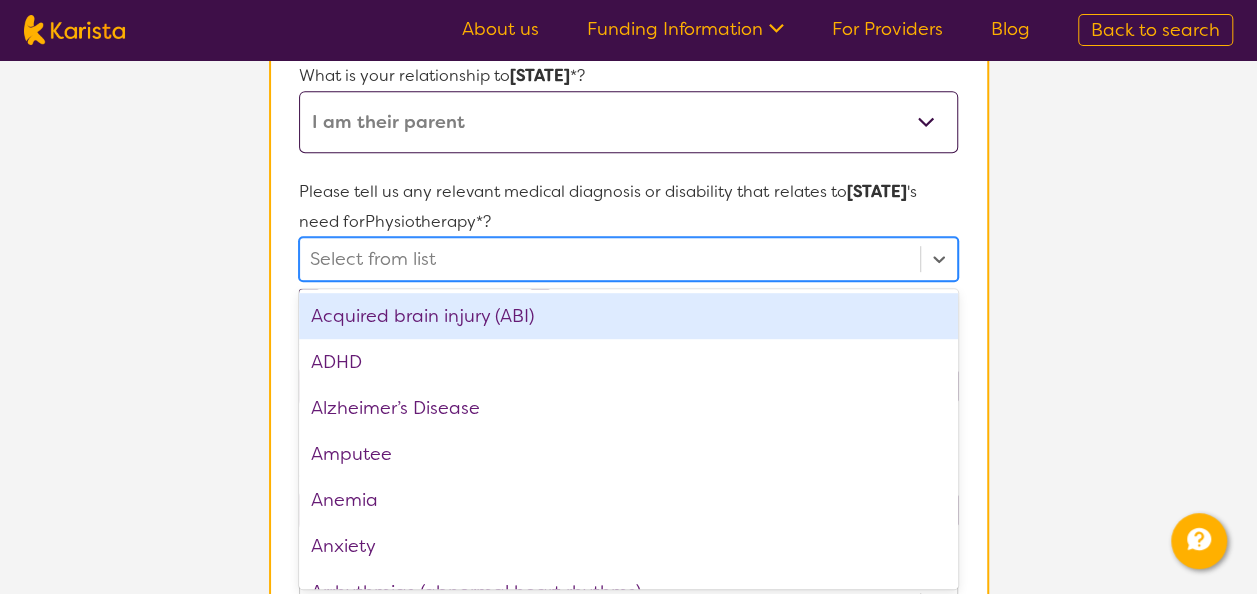 click at bounding box center (609, 259) 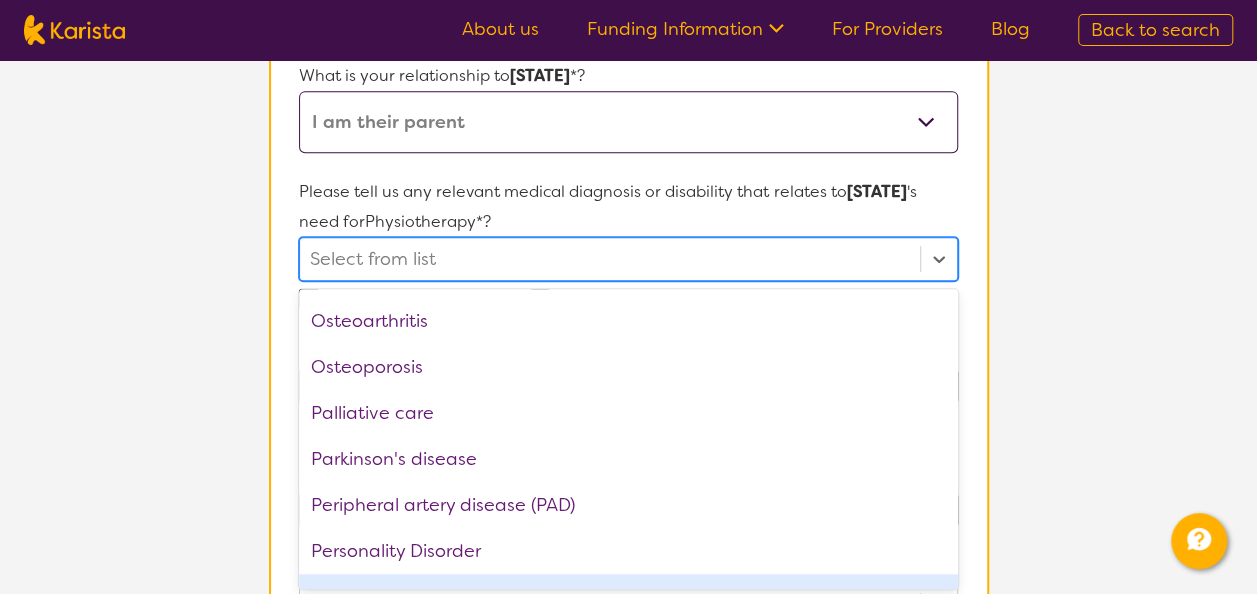 scroll, scrollTop: 2387, scrollLeft: 0, axis: vertical 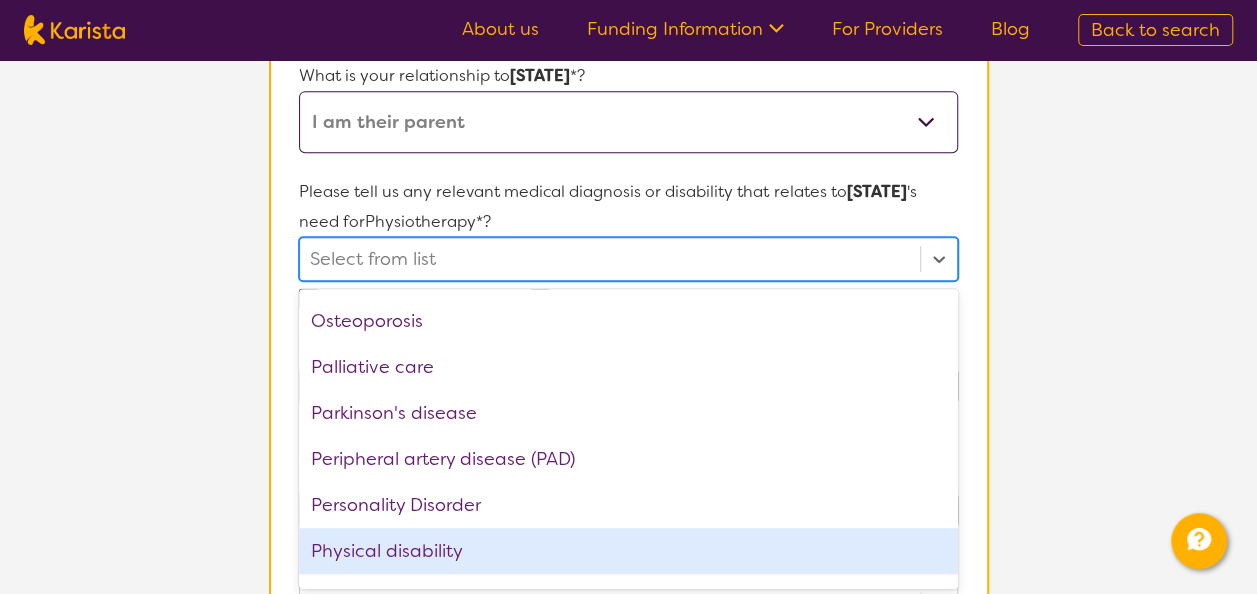 click on "Physical disability" at bounding box center (628, 551) 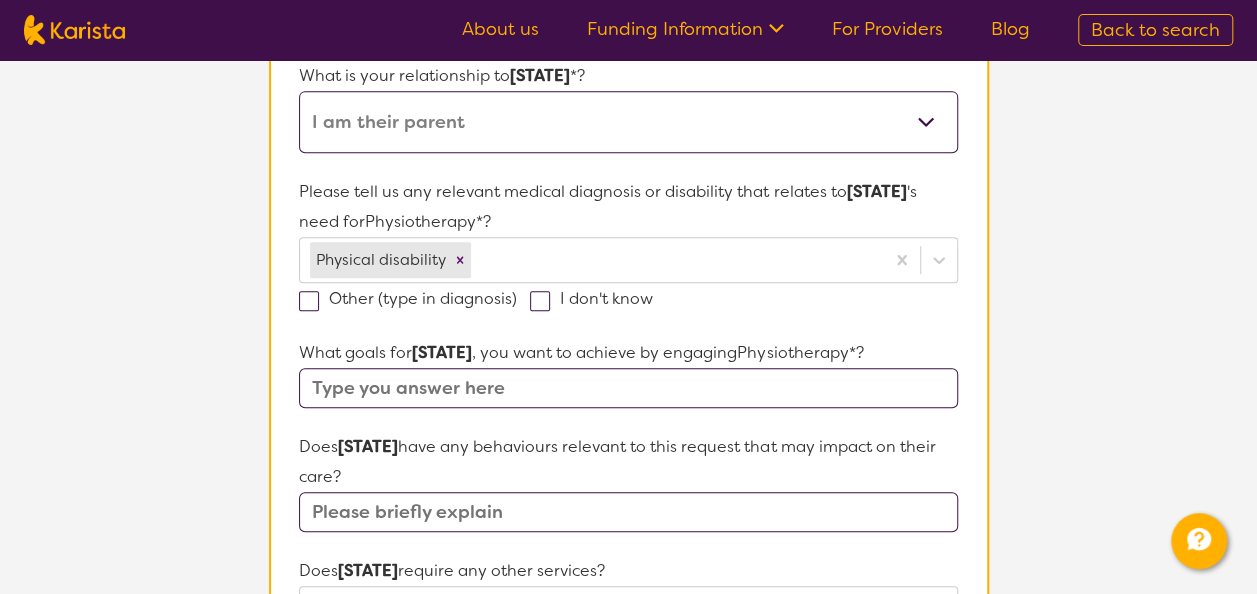 click on "L About You 2 Participant Details 3 Confirmation Participant Details & Service Preferences Name of participant First Name* [NAME] Last Name [LAST_NAME] What age is [NAME] * ? [AGE] What is your relationship to [NAME] *? This request is for myself I am their parent I am their child I am their spouse/partner I am their carer I am their Support Coordinator I am their Local Area Coordinator I am their Child Safety Officer I am their Aged Care Case Worker Other Please tell us any relevant medical diagnosis or disability that relates to [NAME]'s need for Physiotherapy *? Physical disability Other (type in diagnosis) I don't know What goals for [NAME], you want to achieve by engaging Physiotherapy *? Does [NAME] have any behaviours relevant to this request that may impact on their care? Does [NAME] require any other services? Select from list Is there anything else specific to [NAME]'s needs that you think is important that has not been covered in these questions? How is [NAME] [NAME]" at bounding box center [628, 475] 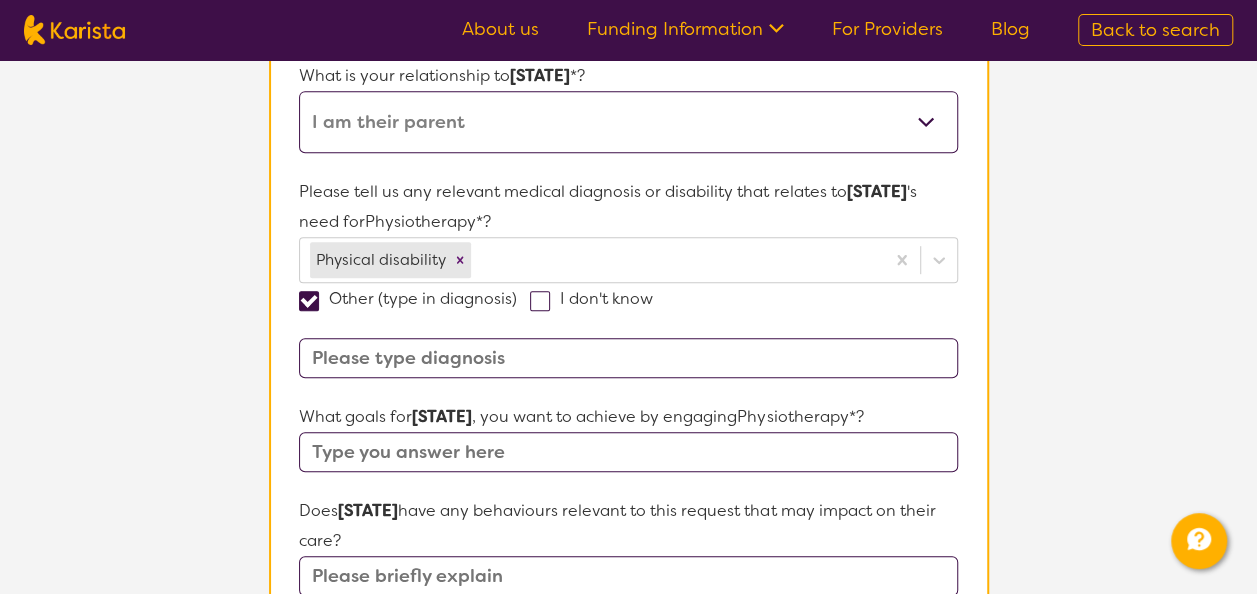 click at bounding box center [628, 358] 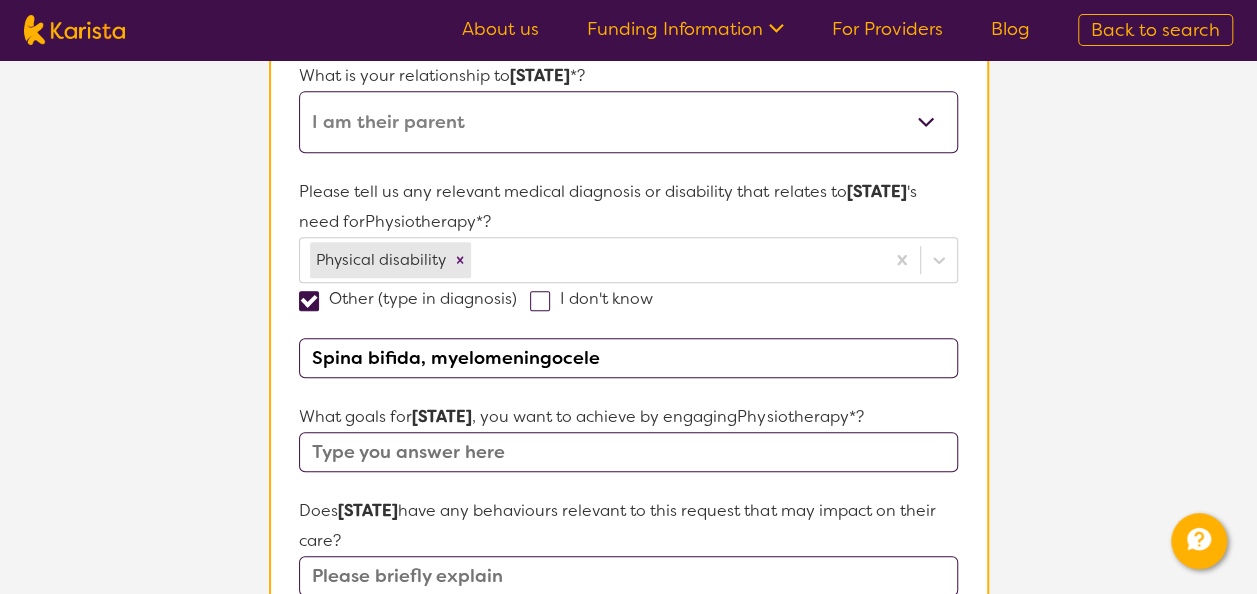 type on "Spina bifida, myelomeningocele" 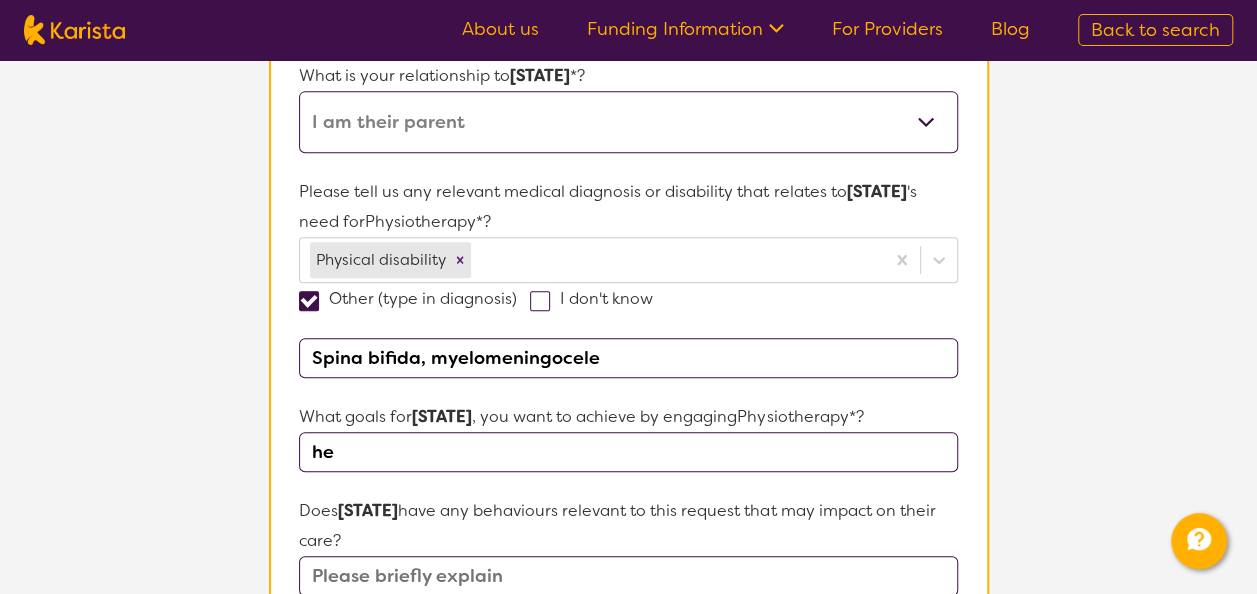 type on "h" 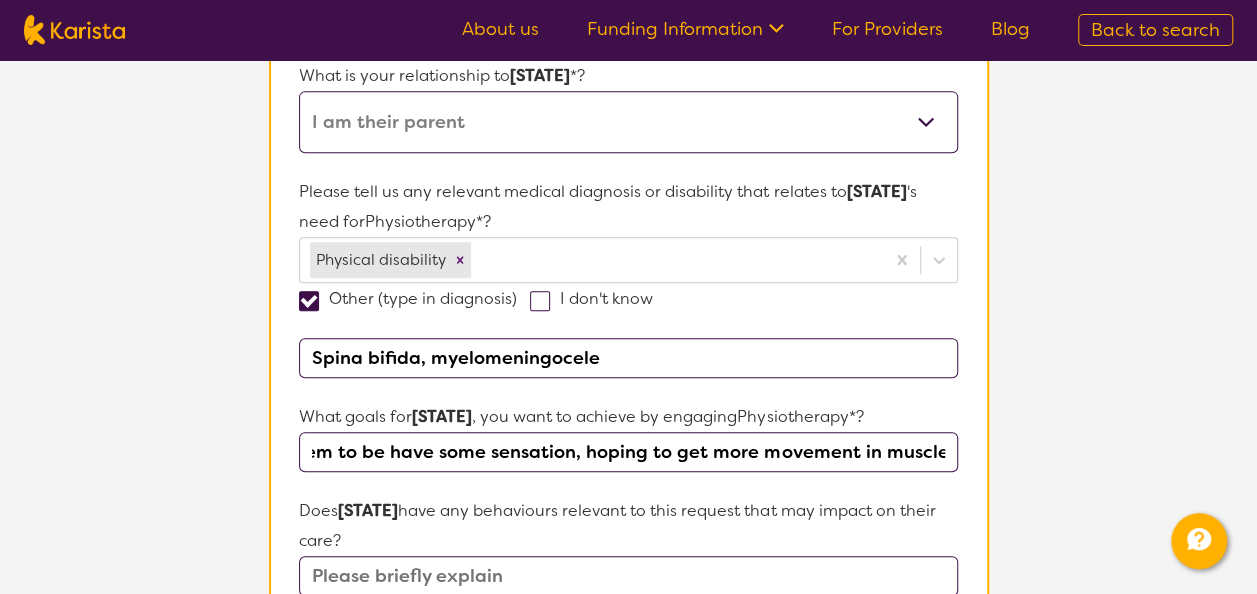 scroll, scrollTop: 0, scrollLeft: 157, axis: horizontal 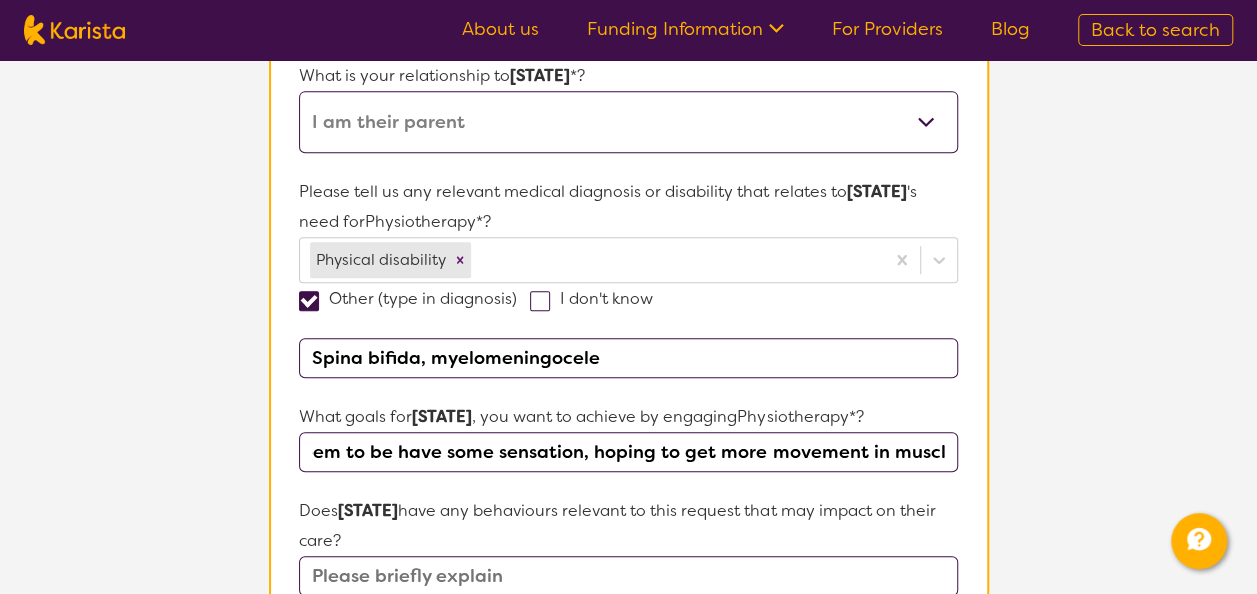 click on "Her lower body seem to be have some sensation, hoping to get more movement in muscle" at bounding box center (628, 452) 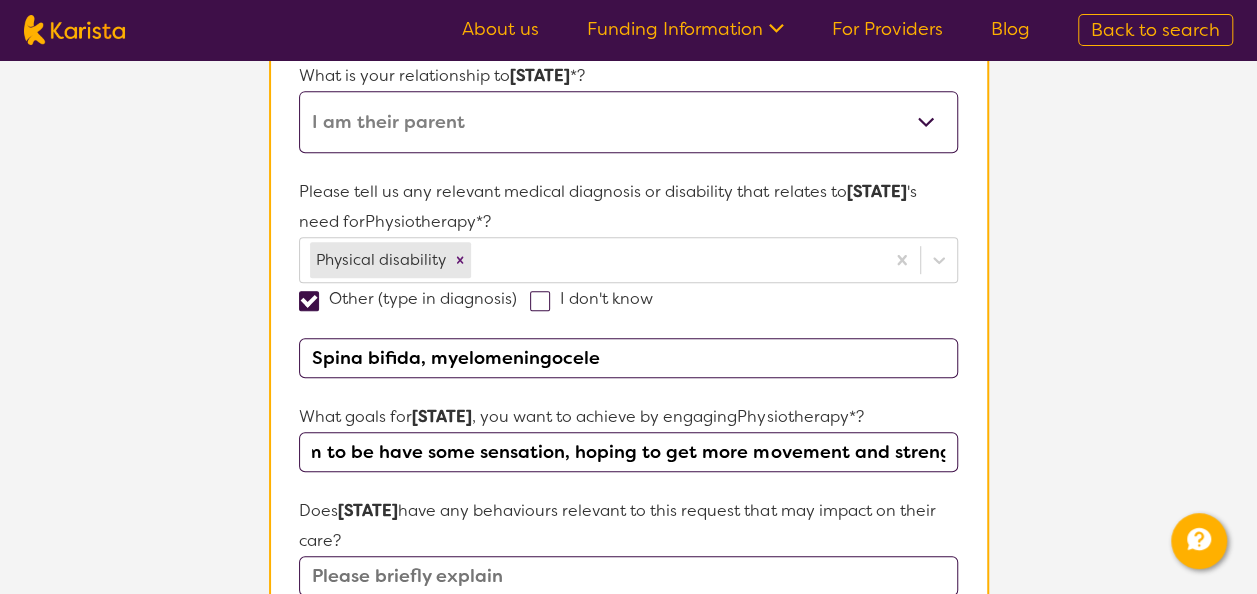 scroll, scrollTop: 0, scrollLeft: 187, axis: horizontal 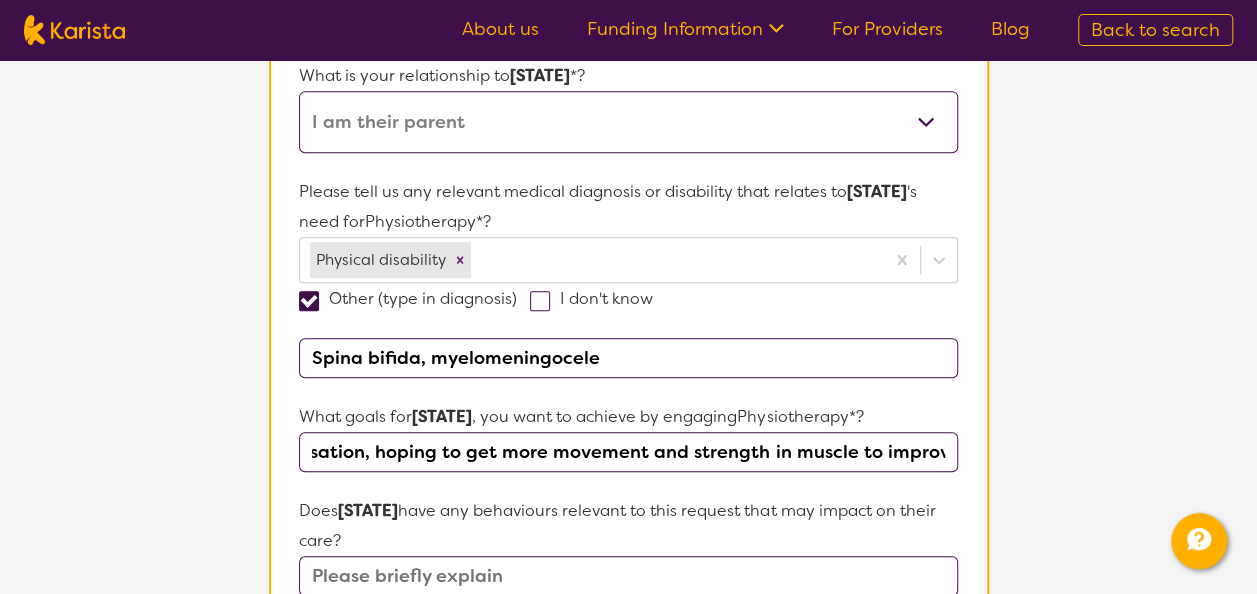 type on "Her lower body seem to have some sensation, hoping to get more movement and strength in muscle to improve" 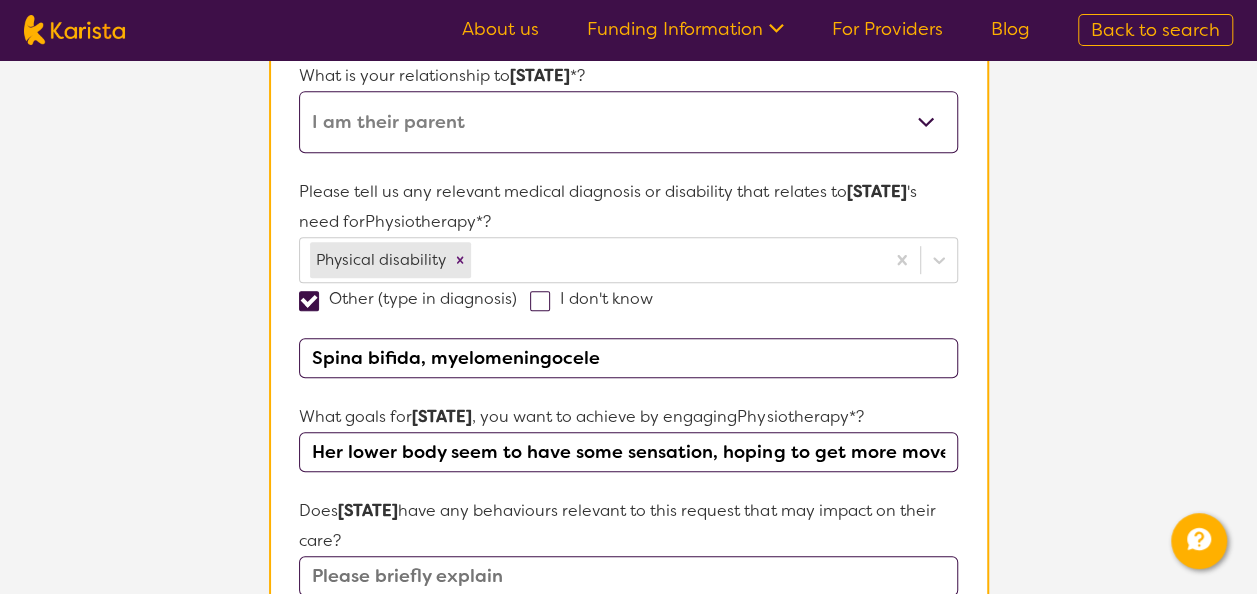 click at bounding box center (628, 576) 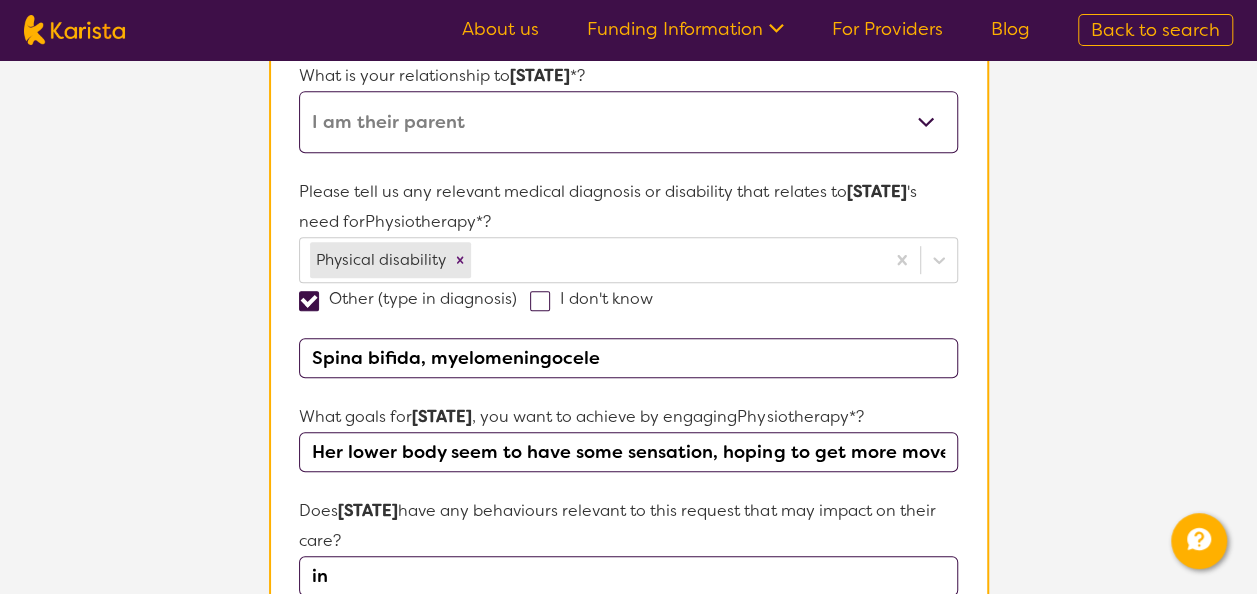 type on "i" 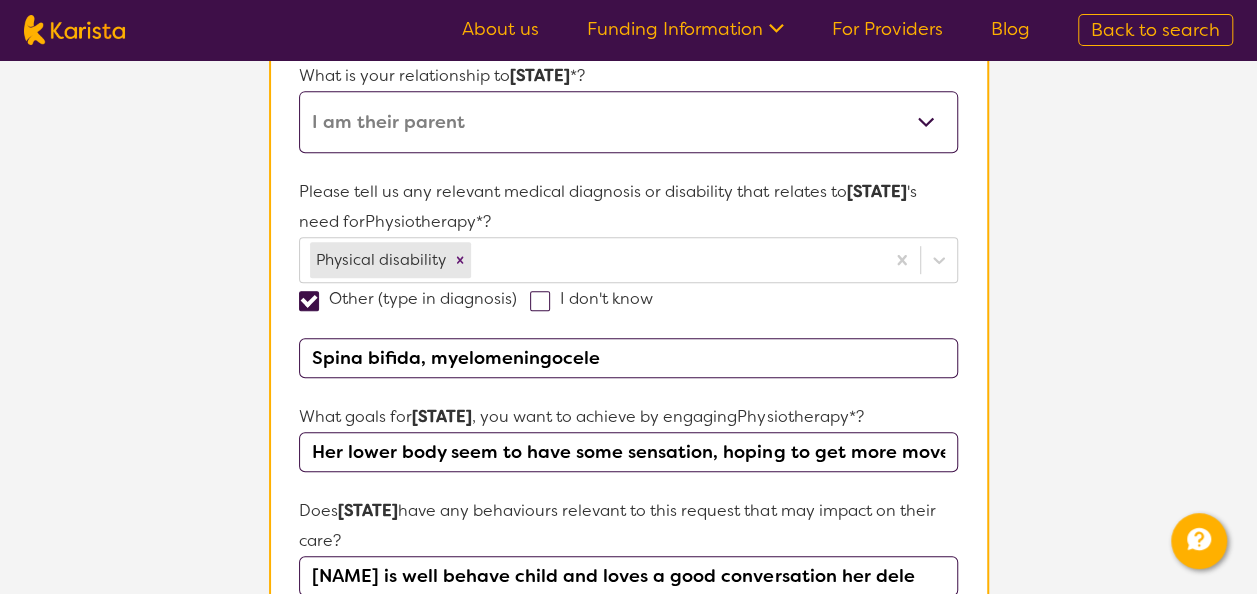 click on "[NAME] is well behave child and loves a good conversation her dele" at bounding box center [628, 576] 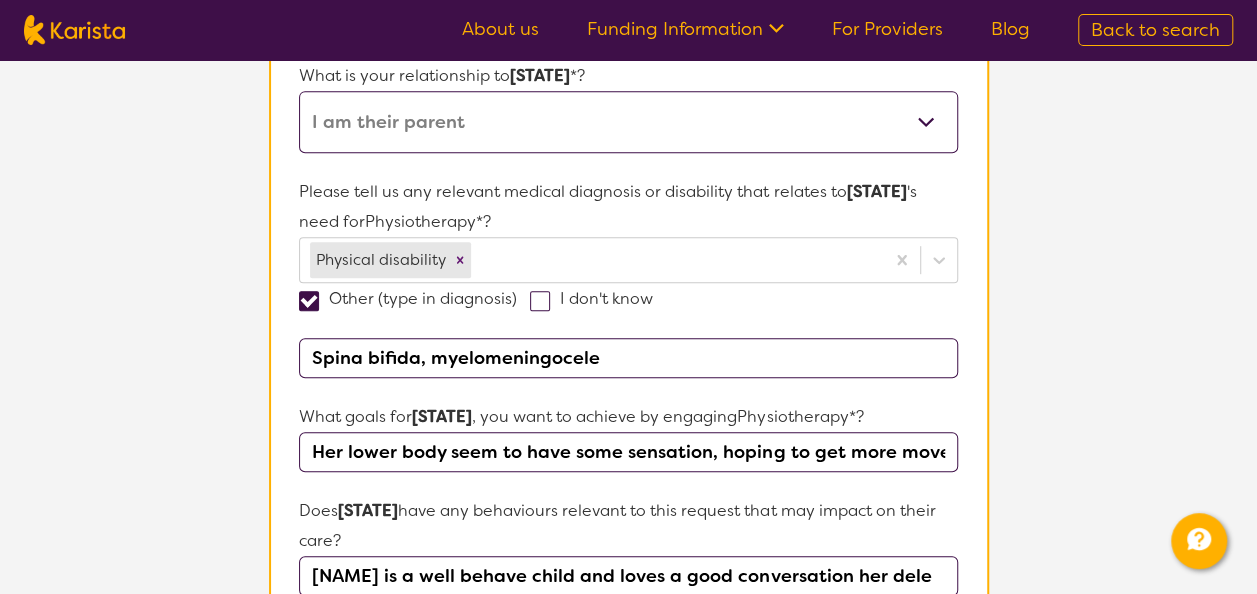 type on "[NAME] is a well behave child and loves a good conversation her dele" 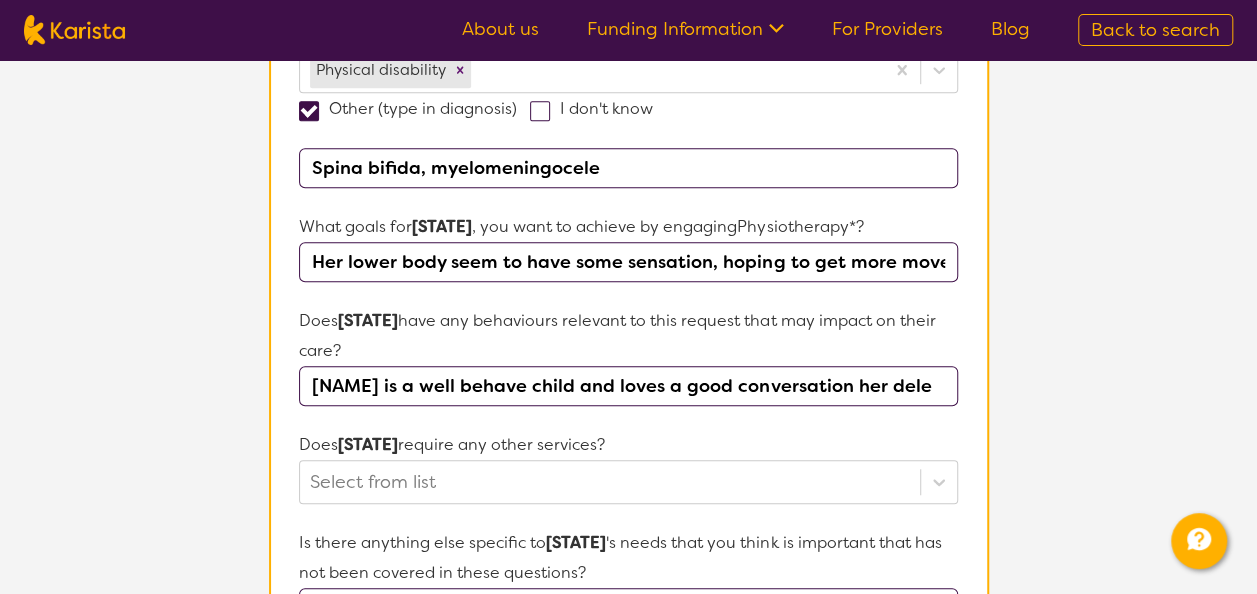 scroll, scrollTop: 652, scrollLeft: 0, axis: vertical 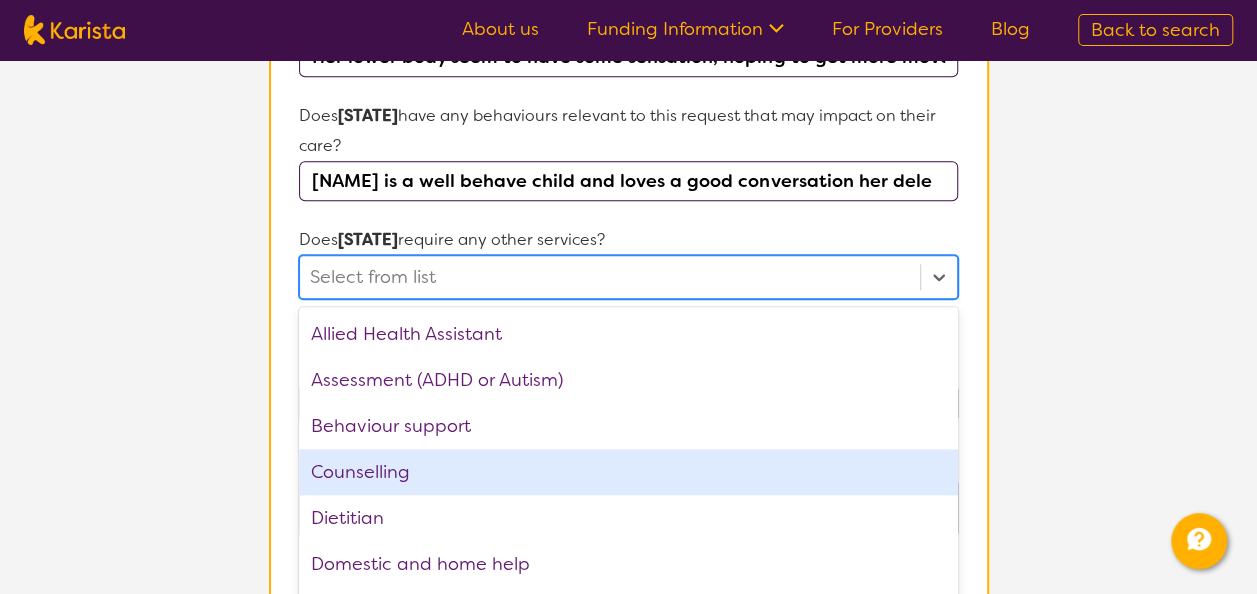 click on "option Counselling focused, 4 of 21. 21 results available. Use Up and Down to choose options, press Enter to select the currently focused option, press Escape to exit the menu, press Tab to select the option and exit the menu. Select from list Allied Health Assistant Assessment (ADHD or Autism) Behaviour support Counselling Dietitian Domestic and home help Employment Support Exercise physiology Key Worker NDIS Plan management NDIS Support Coordination Nursing services Occupational therapy Personal care Podiatry Psychology Psychosocial Recovery Coach Respite Speech therapy Supported accommodation Support worker" at bounding box center [628, 277] 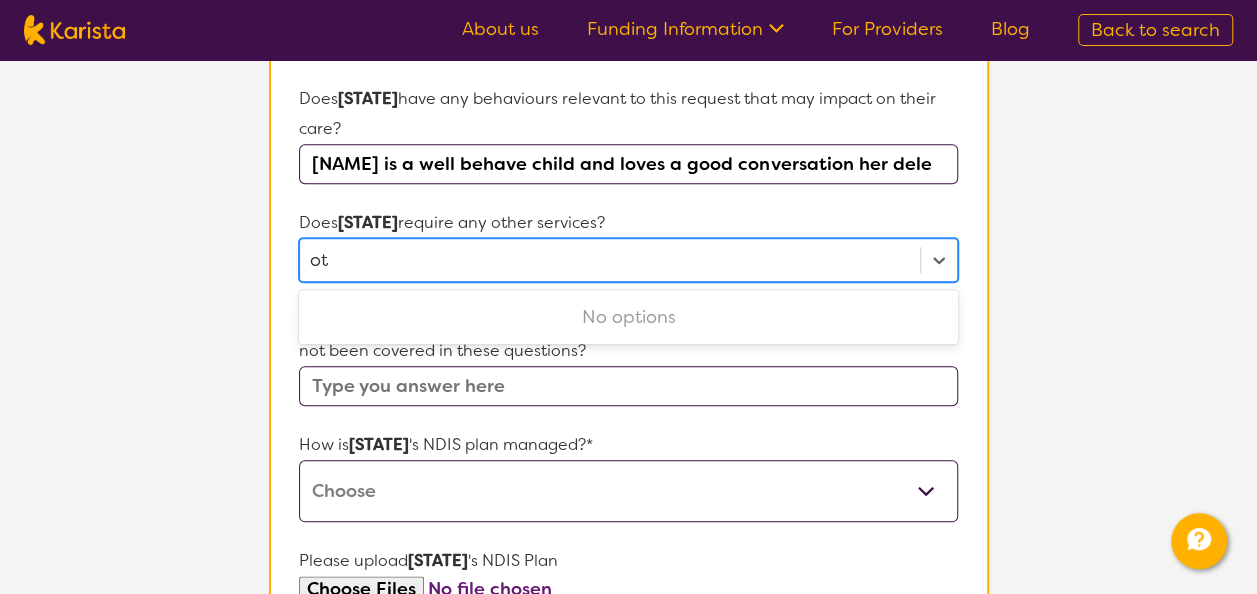 type on "o" 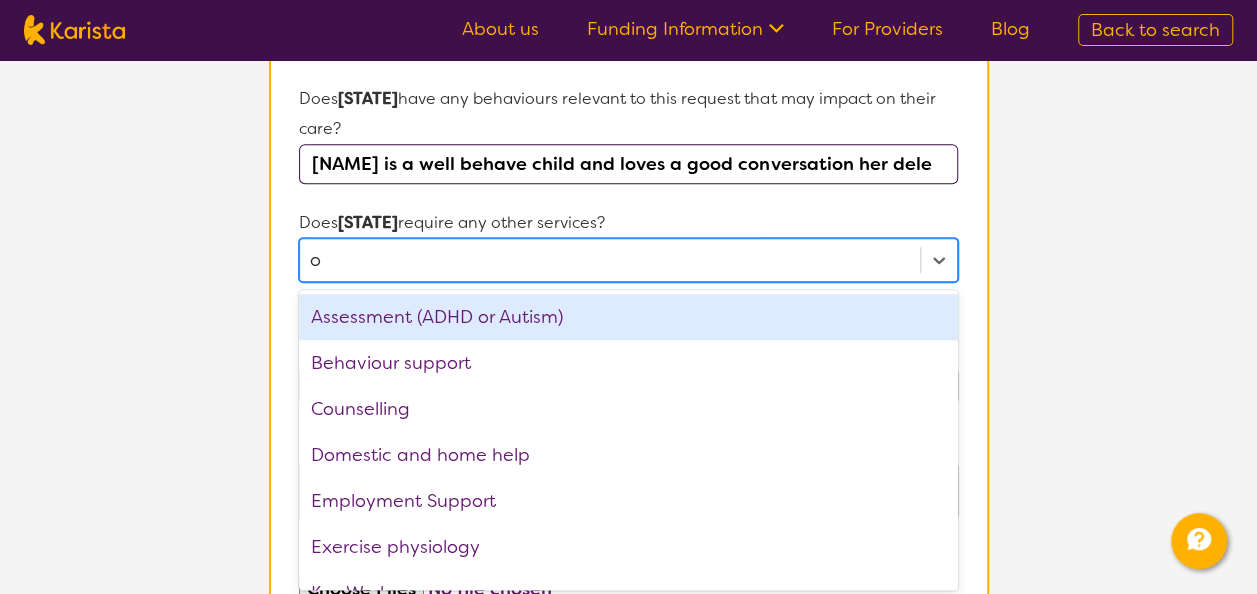 type 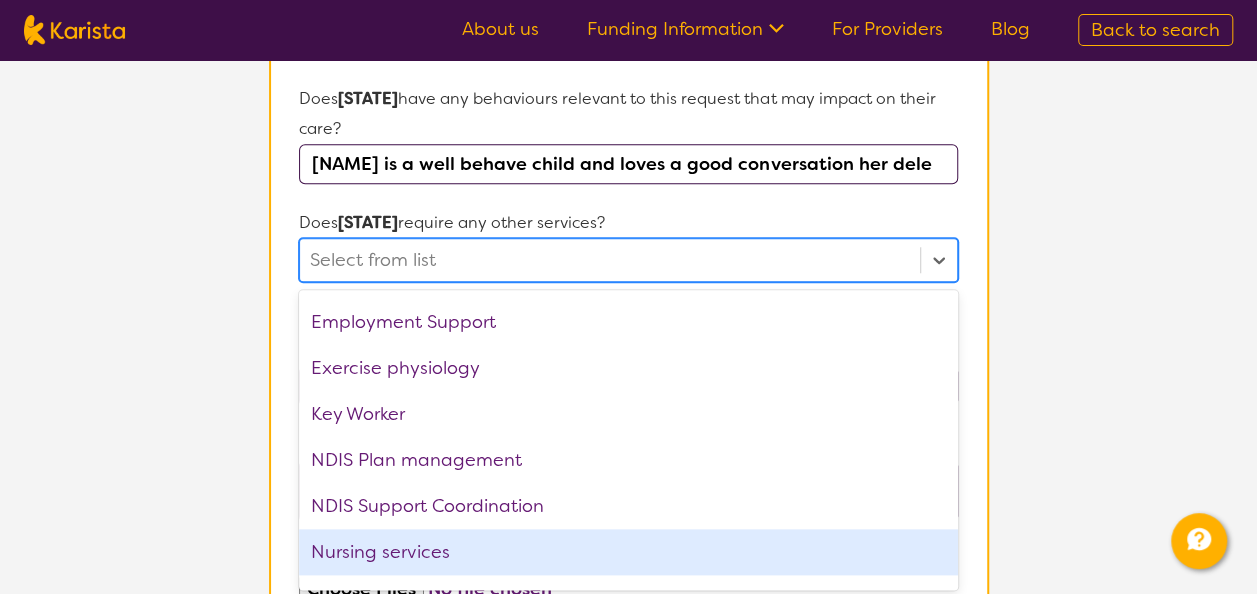 scroll, scrollTop: 317, scrollLeft: 0, axis: vertical 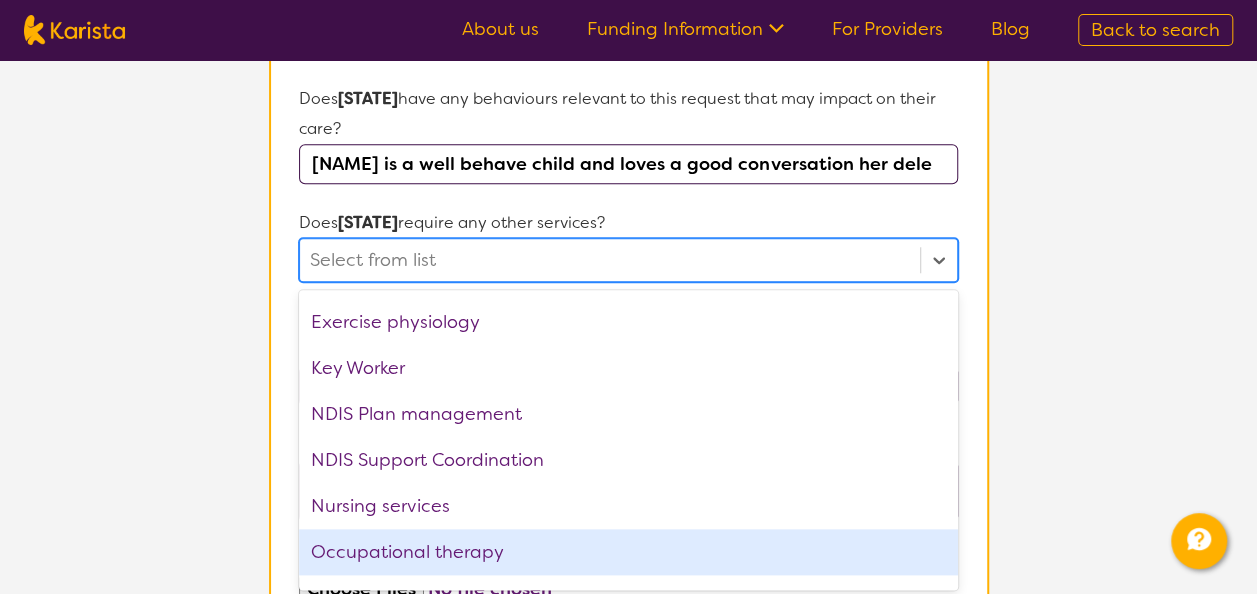 click on "Occupational therapy" at bounding box center (628, 552) 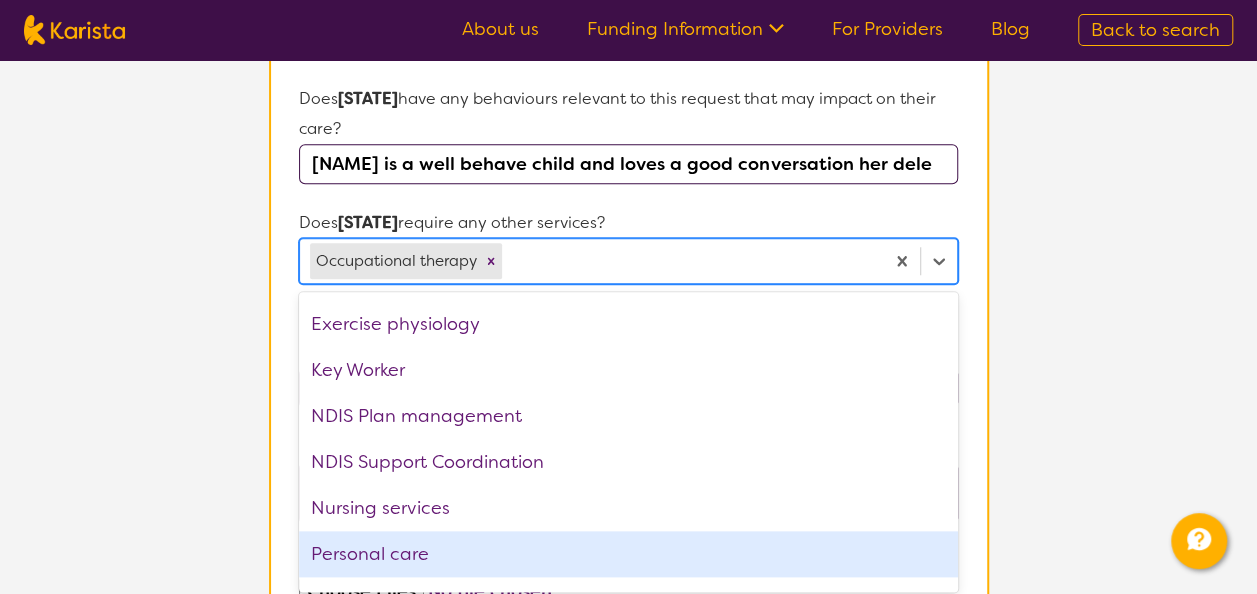 click on "Personal care" at bounding box center (628, 554) 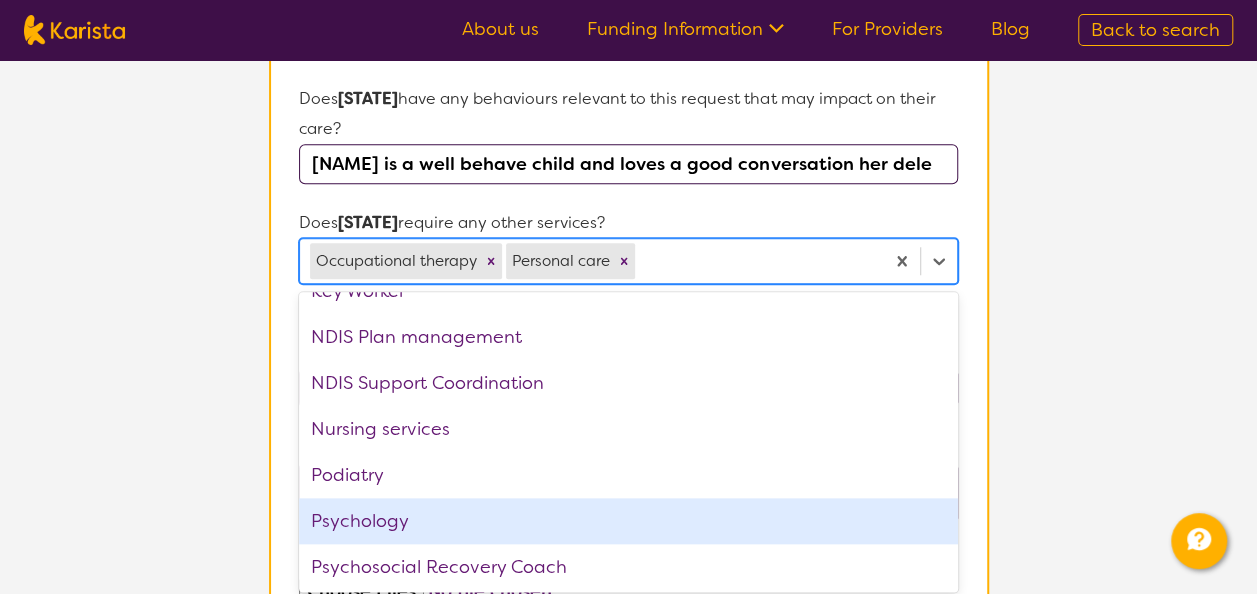 scroll, scrollTop: 397, scrollLeft: 0, axis: vertical 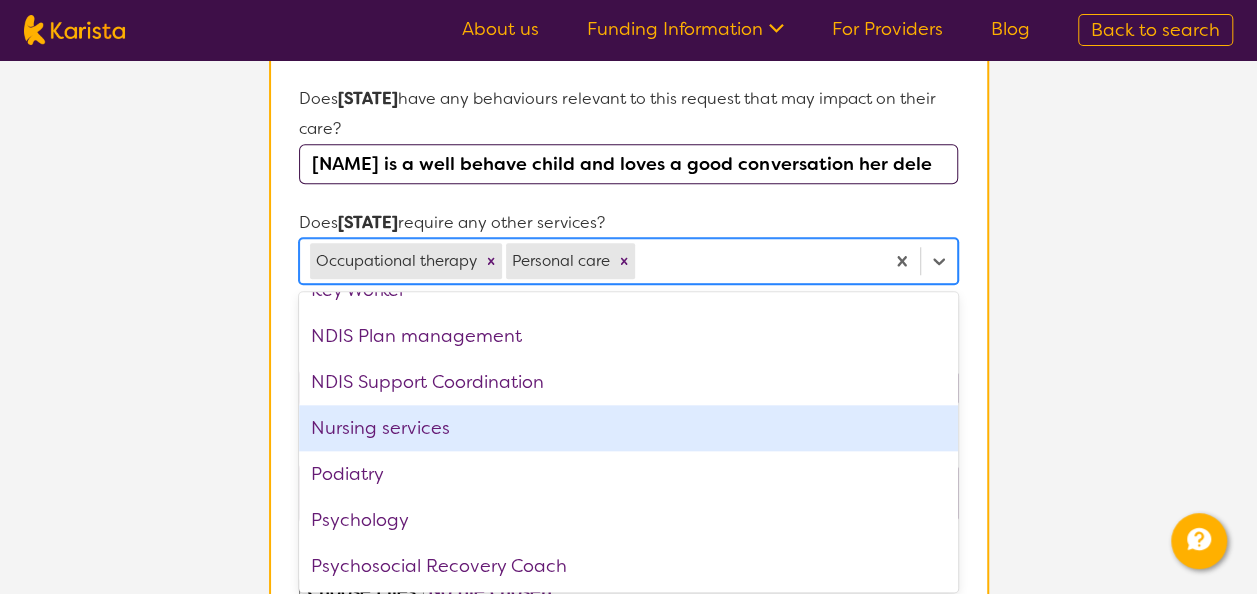click on "Nursing services" at bounding box center (628, 428) 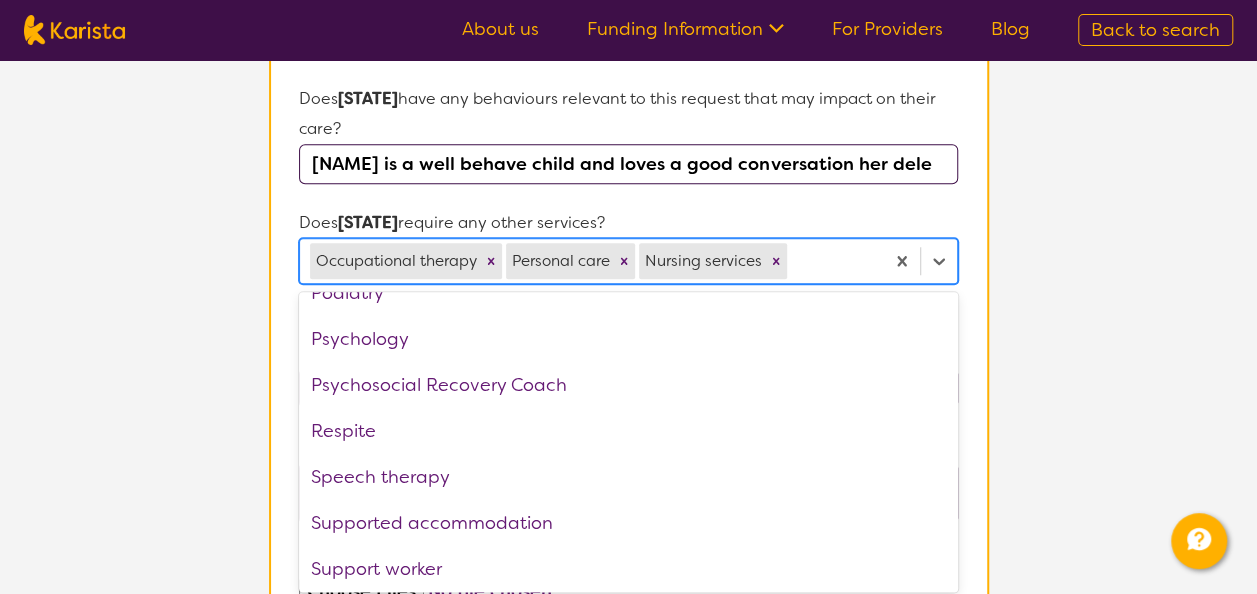 scroll, scrollTop: 536, scrollLeft: 0, axis: vertical 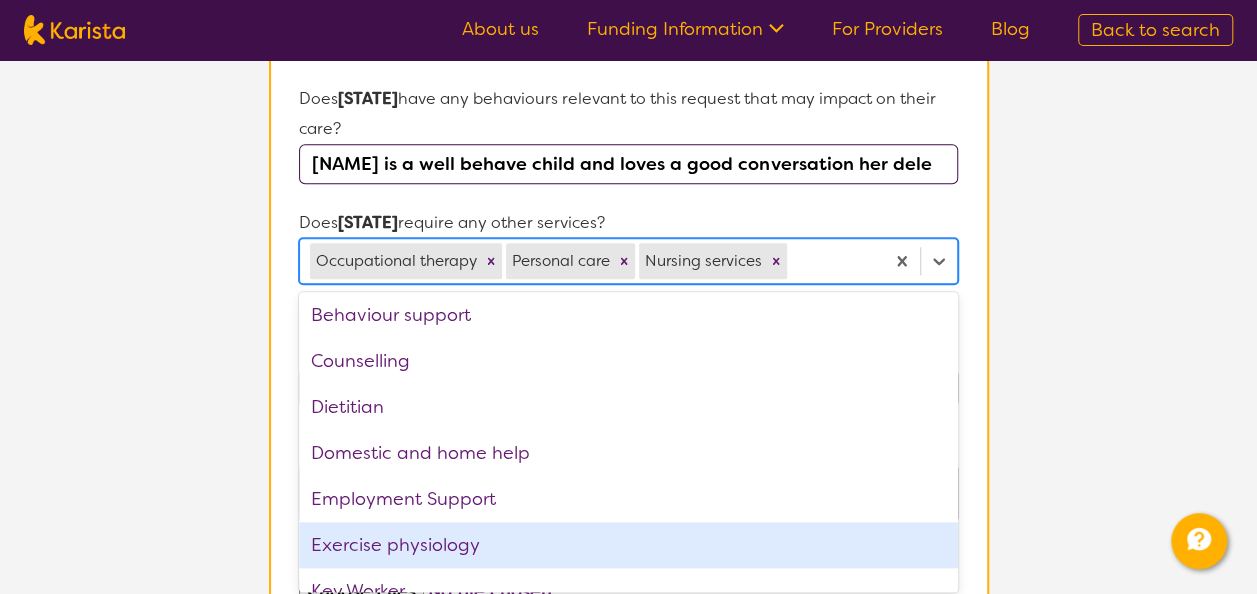 click on "Exercise physiology" at bounding box center [628, 545] 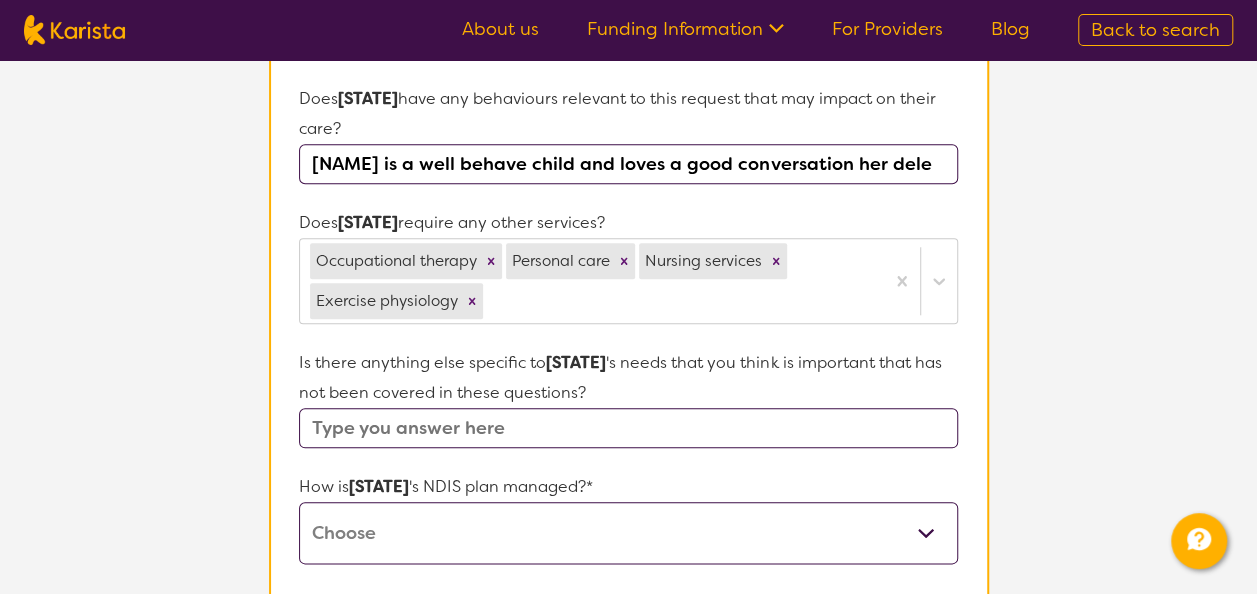 click on "L About You 2 Participant Details 3 Confirmation Participant Details & Service Preferences Name of participant First Name* INDIANA Last Name BHUMBLA What age is INDIANA ? 10 YEARS OLD What is your relationship to INDIANA ? This request is for myself I am their parent I am their child I am their spouse/partner I am their carer I am their Support Coordinator I am their Local Area Coordinator I am their Child Safety Officer I am their Aged Care Case Worker Other Please tell us any relevant medical diagnosis or disability that relates to INDIANA's need for Physiotherapy ? Physical disability Other (type in diagnosis) I don't know Spina bifida, myelomeningocele What goals for INDIANA , you want to achieve by engaging Physiotherapy ? Her lower body seem to have some sensation, hoping to get more movement and strength in muscle to improve Does INDIANA have any behaviours relevant to this request that may impact on their care? Indiana is a well behave child and loves a good conversation her dele Does" at bounding box center (628, 116) 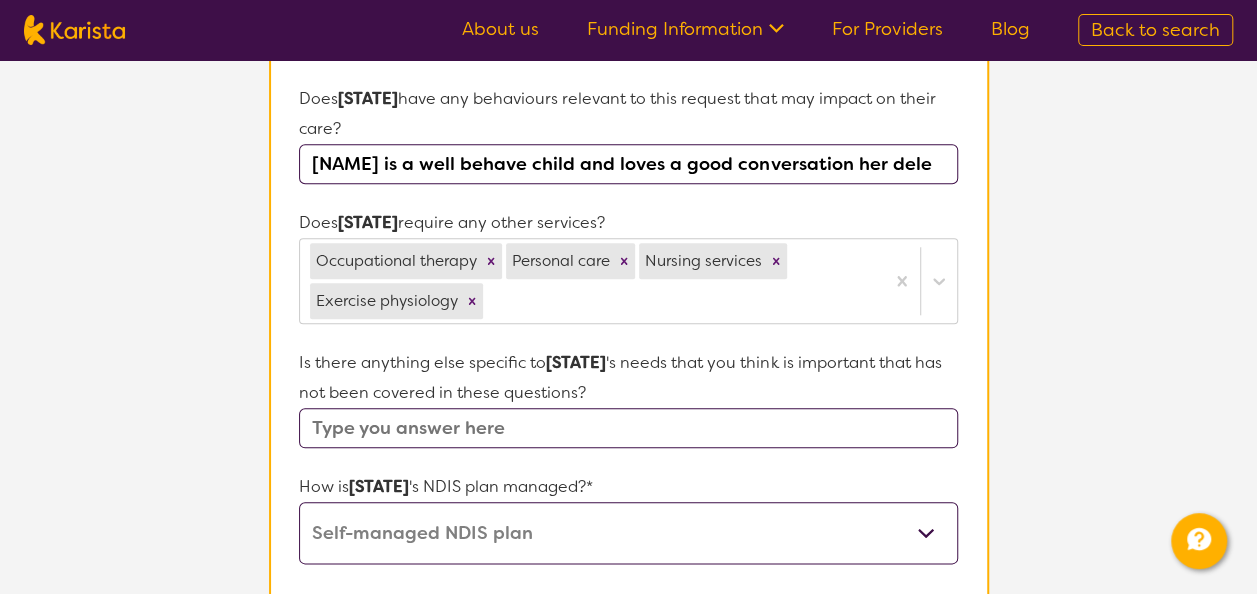 click on "Self-managed NDIS plan Managed by a registered plan management provider (not the NDIA) Agency-managed (by the NDIA) I'm not sure" at bounding box center [628, 533] 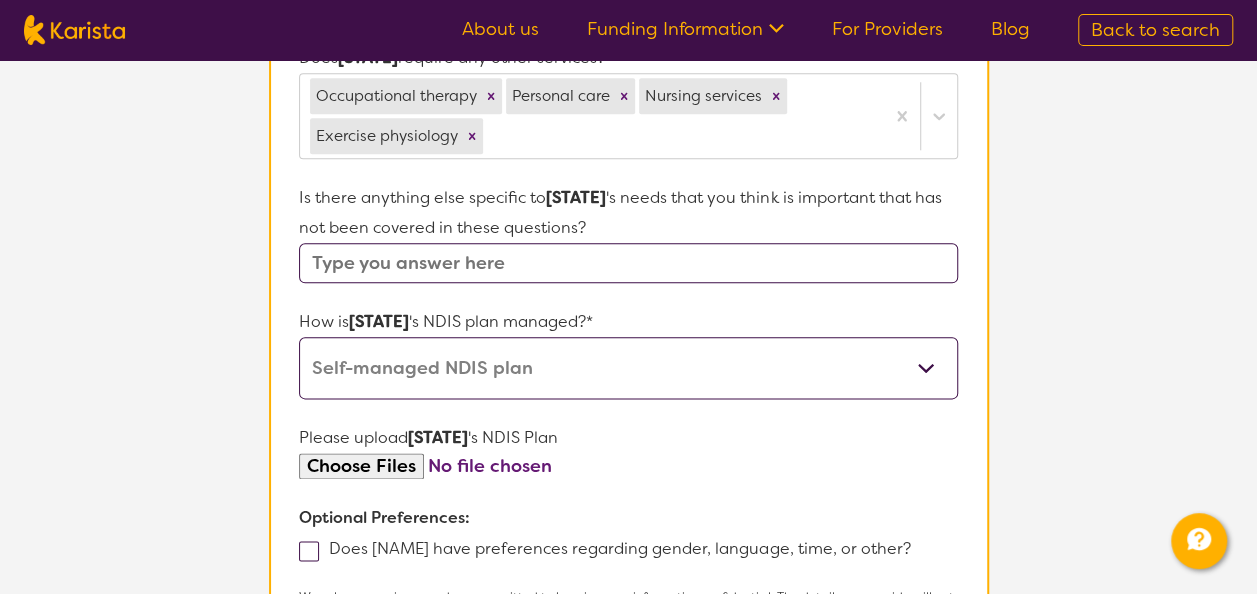 scroll, scrollTop: 1064, scrollLeft: 0, axis: vertical 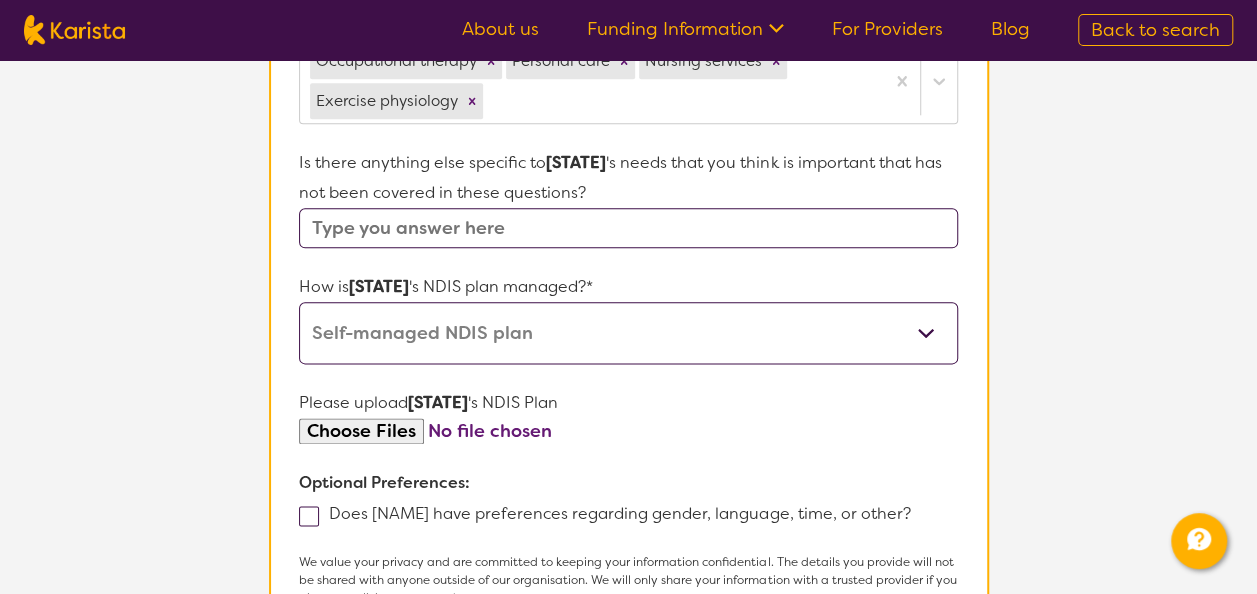 click at bounding box center [628, 431] 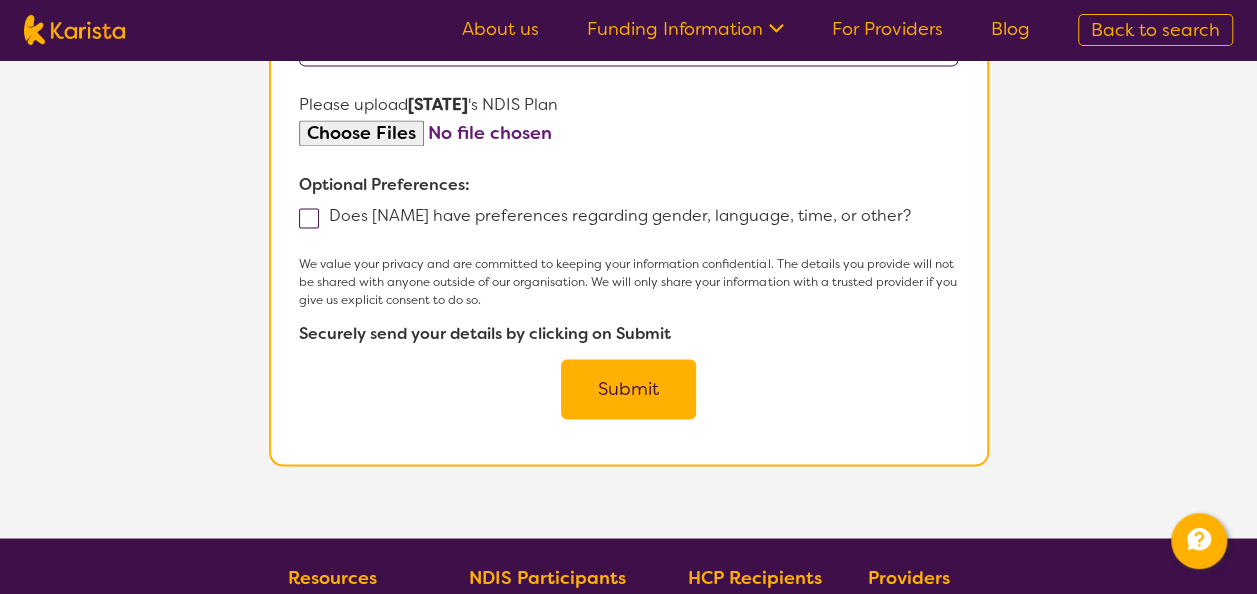 scroll, scrollTop: 1344, scrollLeft: 0, axis: vertical 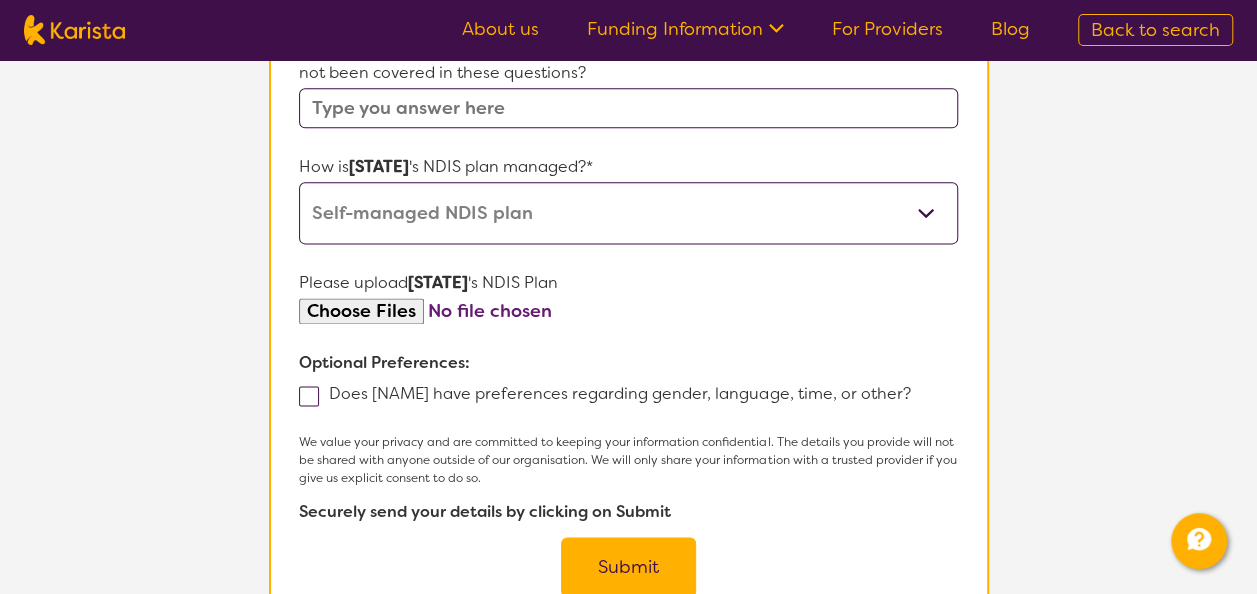 click on "Submit" at bounding box center (628, 567) 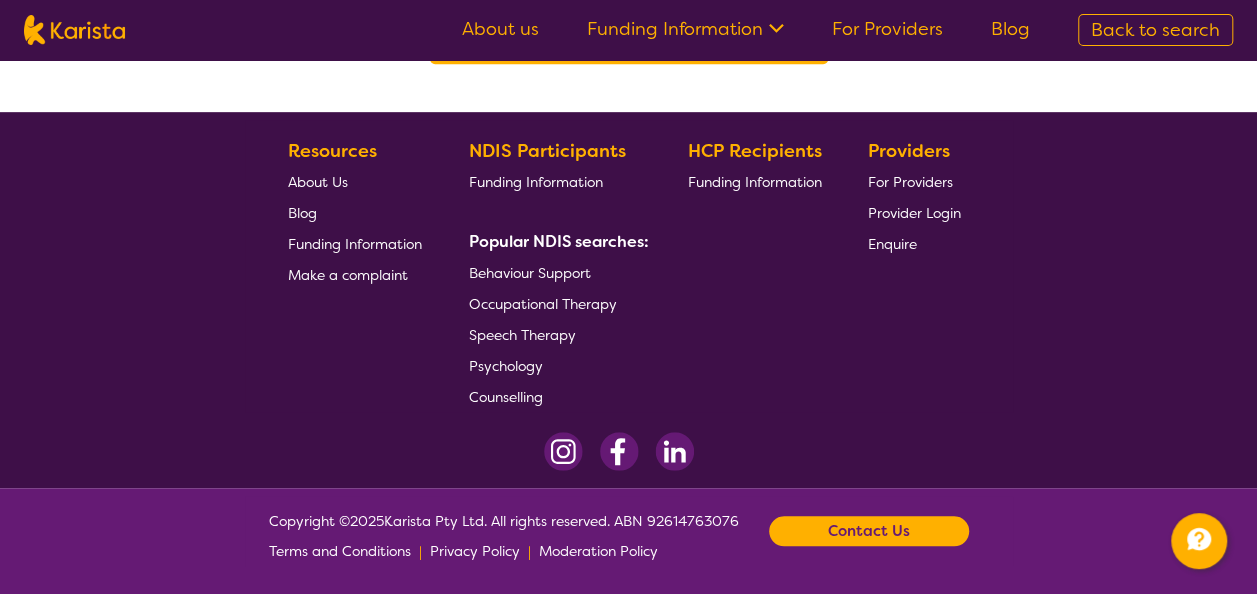 scroll, scrollTop: 0, scrollLeft: 0, axis: both 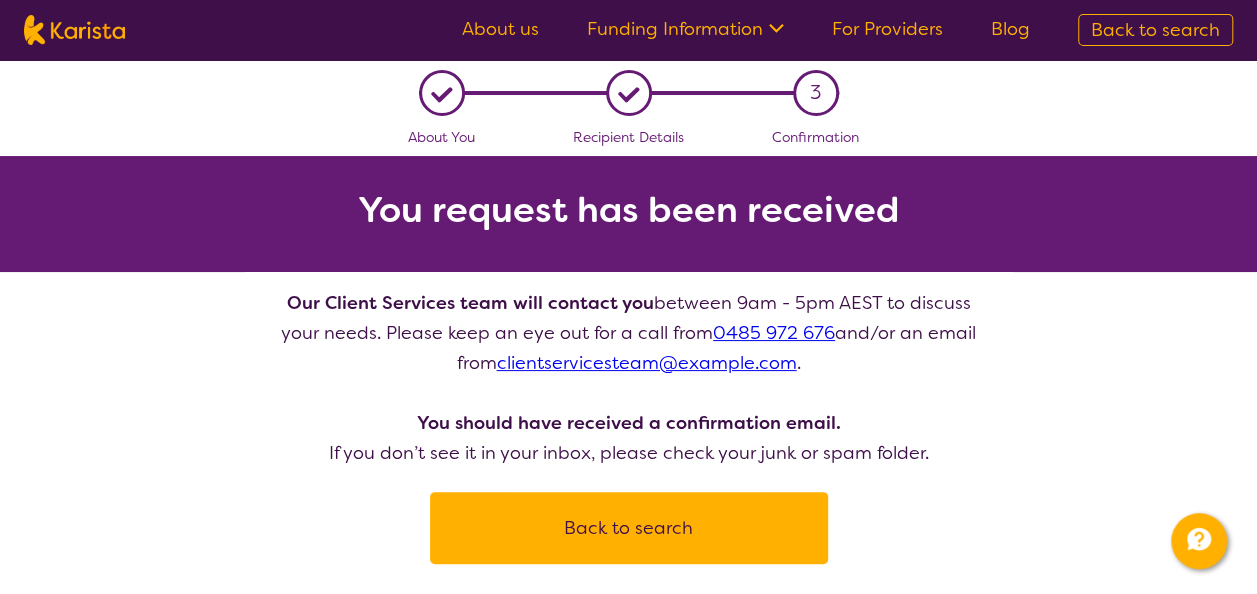 click on "Funding Information" at bounding box center (685, 29) 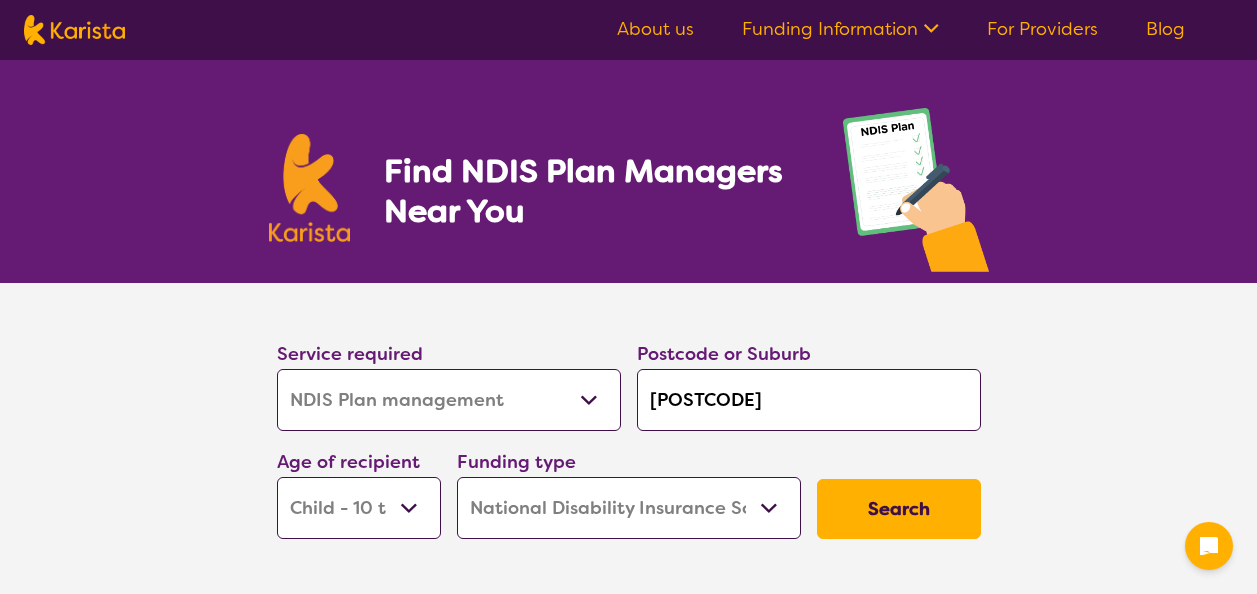 select on "NDIS Plan management" 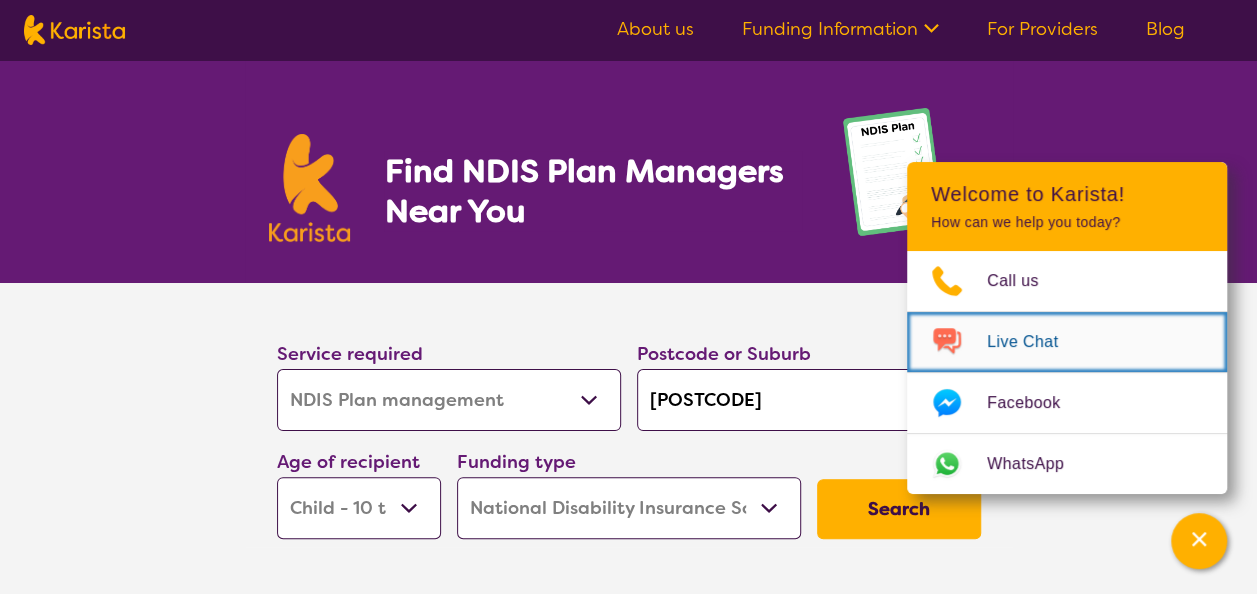 click on "Live Chat" at bounding box center [1034, 342] 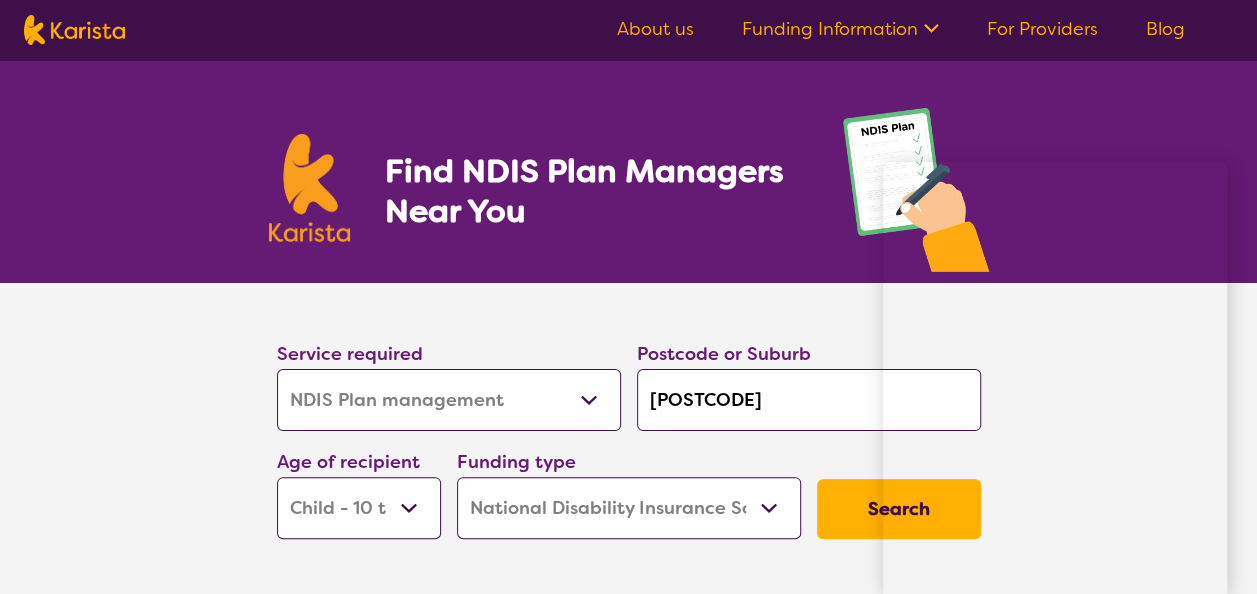 click on "Allied Health Assistant Assessment (ADHD or Autism) Behaviour support Counselling Dietitian Domestic and home help Employment Support Exercise physiology Home Care Package Provider Key Worker NDIS Plan management NDIS Support Coordination Nursing services Occupational therapy Personal care Physiotherapy Podiatry Psychology Psychosocial Recovery Coach Respite Speech therapy Support worker Supported accommodation" at bounding box center (449, 400) 